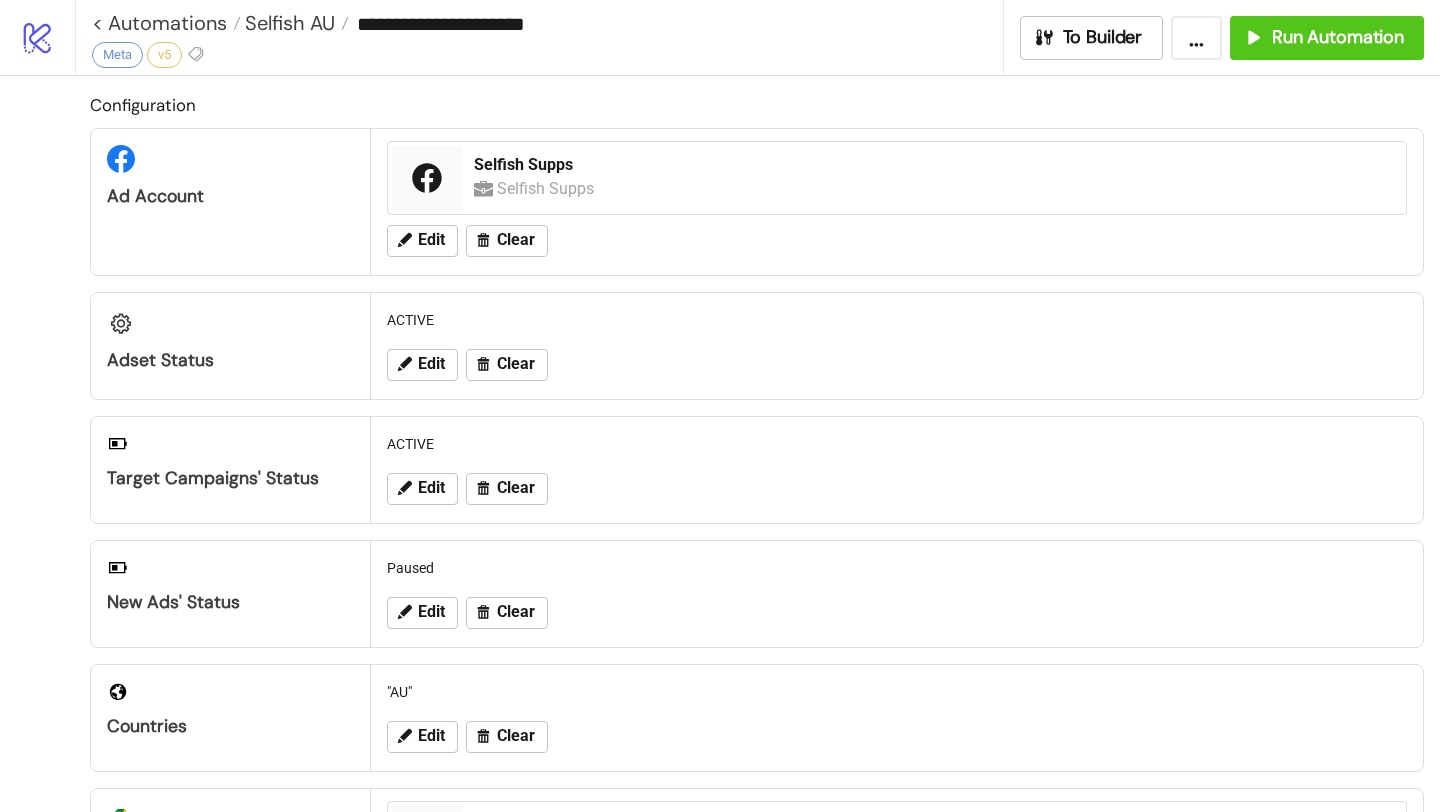 scroll, scrollTop: 0, scrollLeft: 0, axis: both 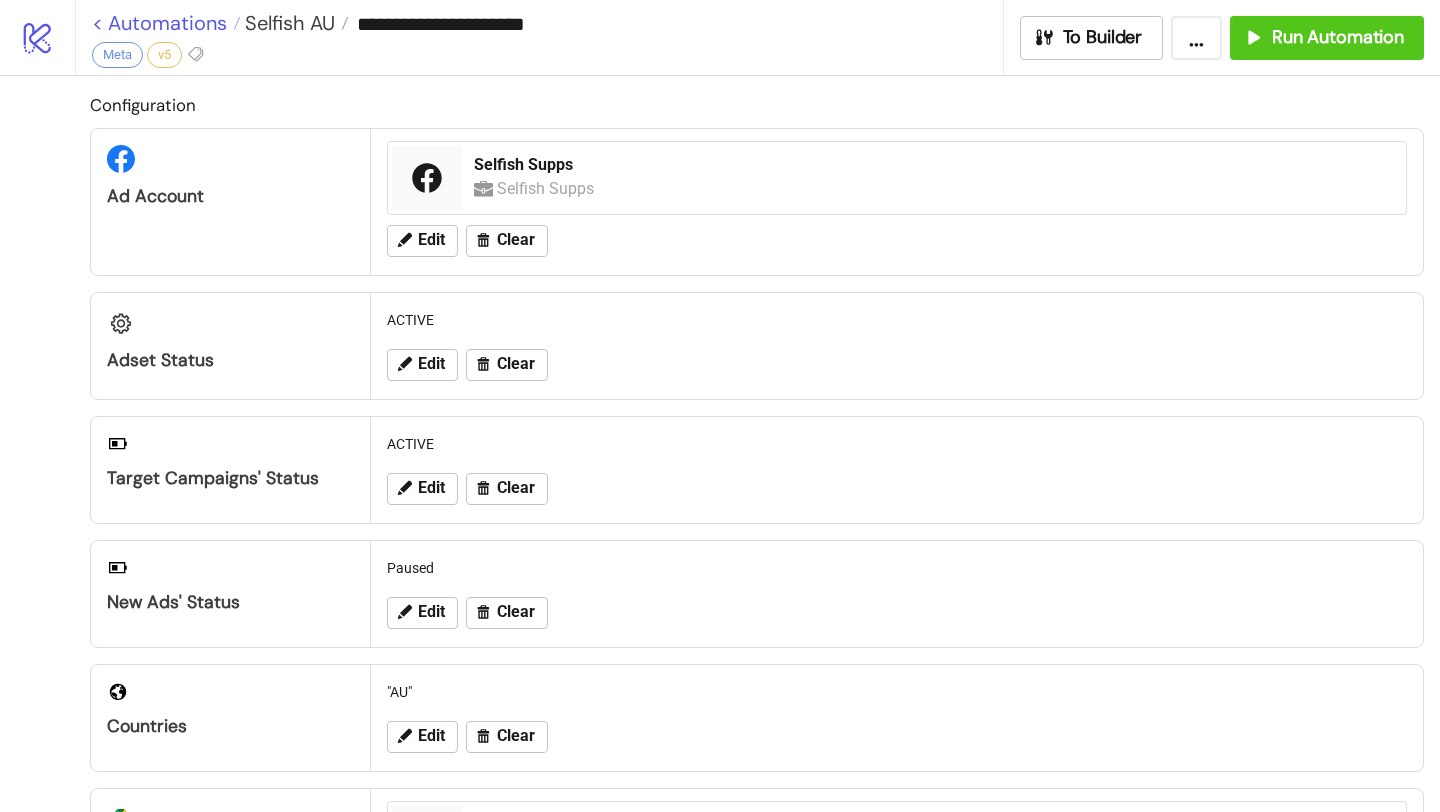 click on "< Automations" at bounding box center (166, 23) 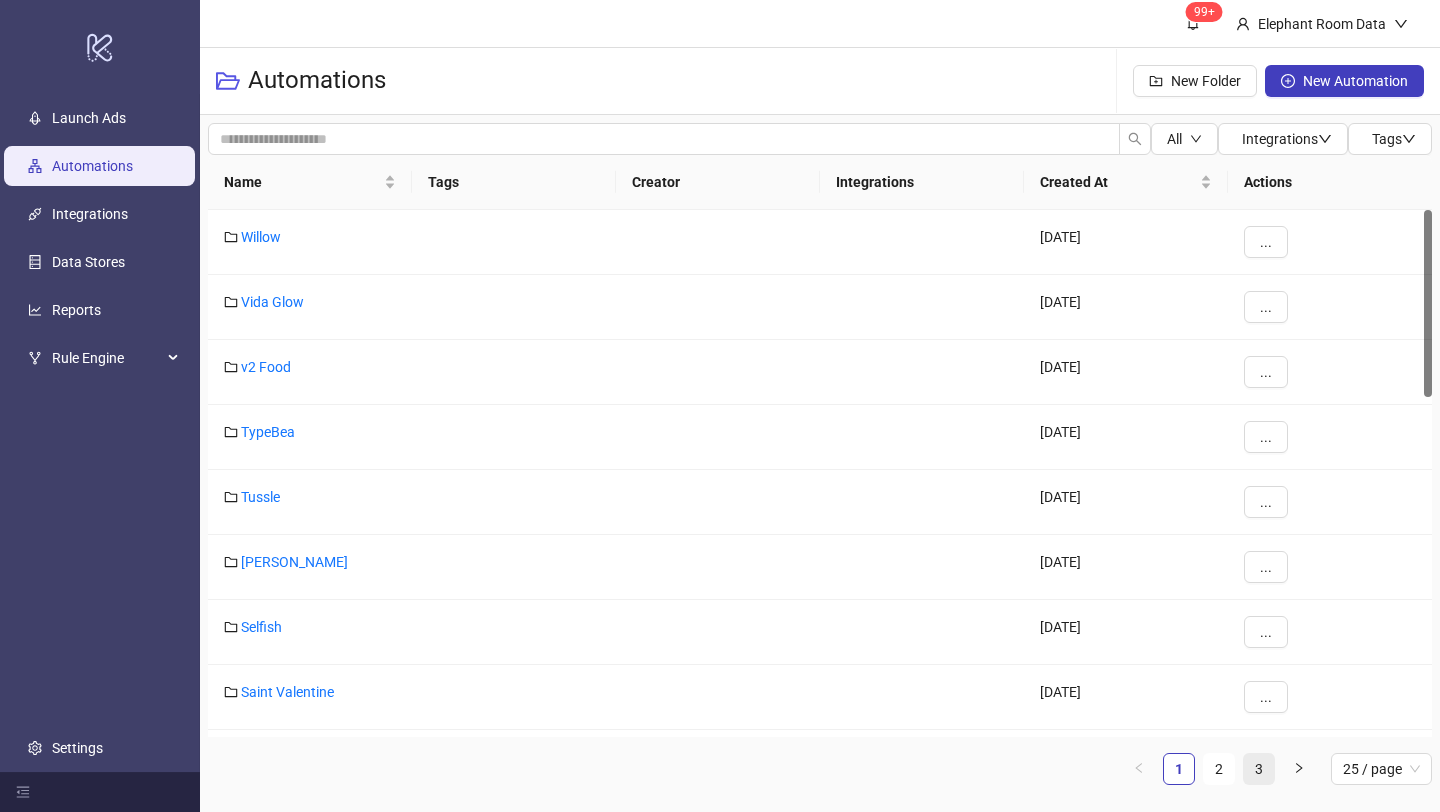click on "3" at bounding box center [1259, 769] 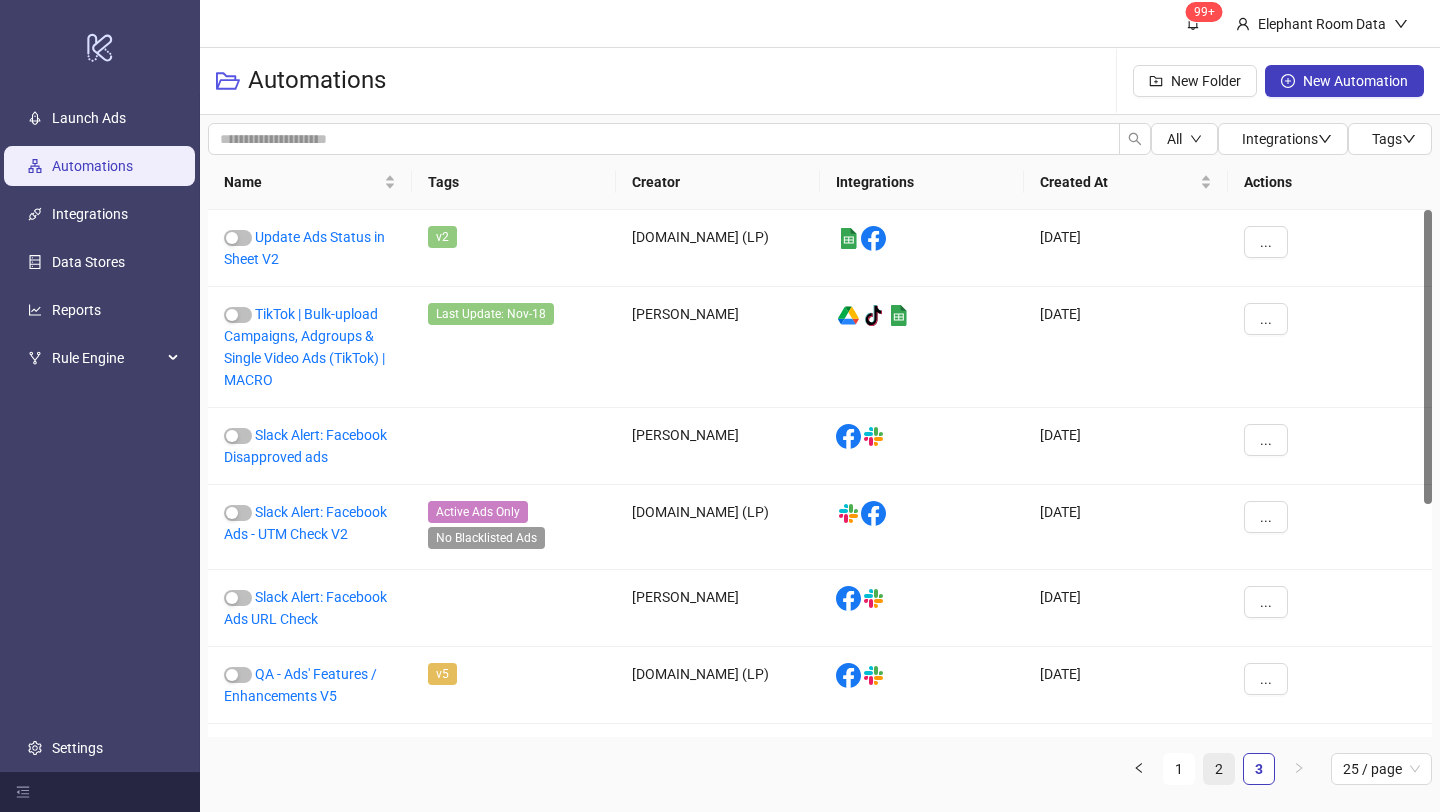 click on "2" at bounding box center (1219, 769) 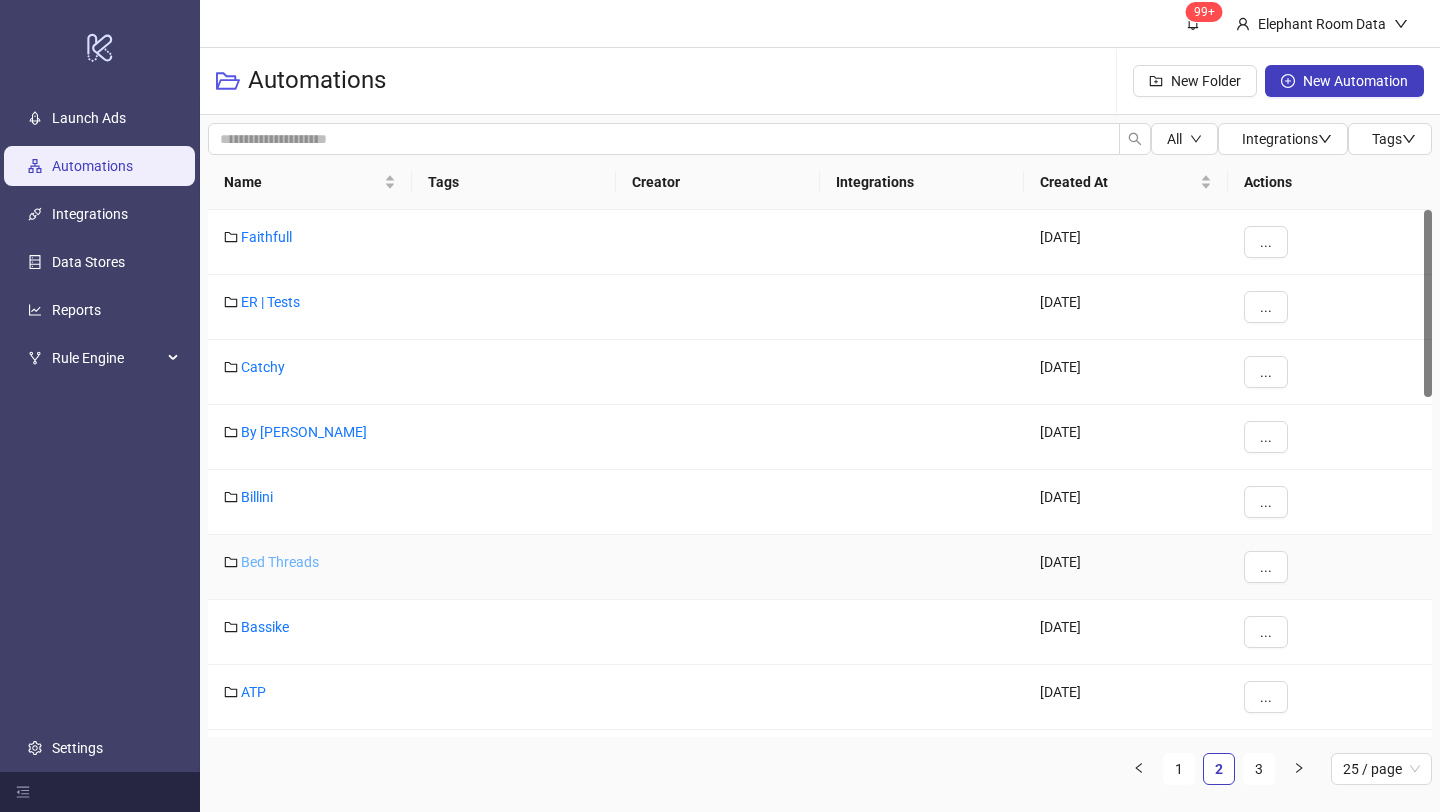 click on "Bed Threads" at bounding box center (280, 562) 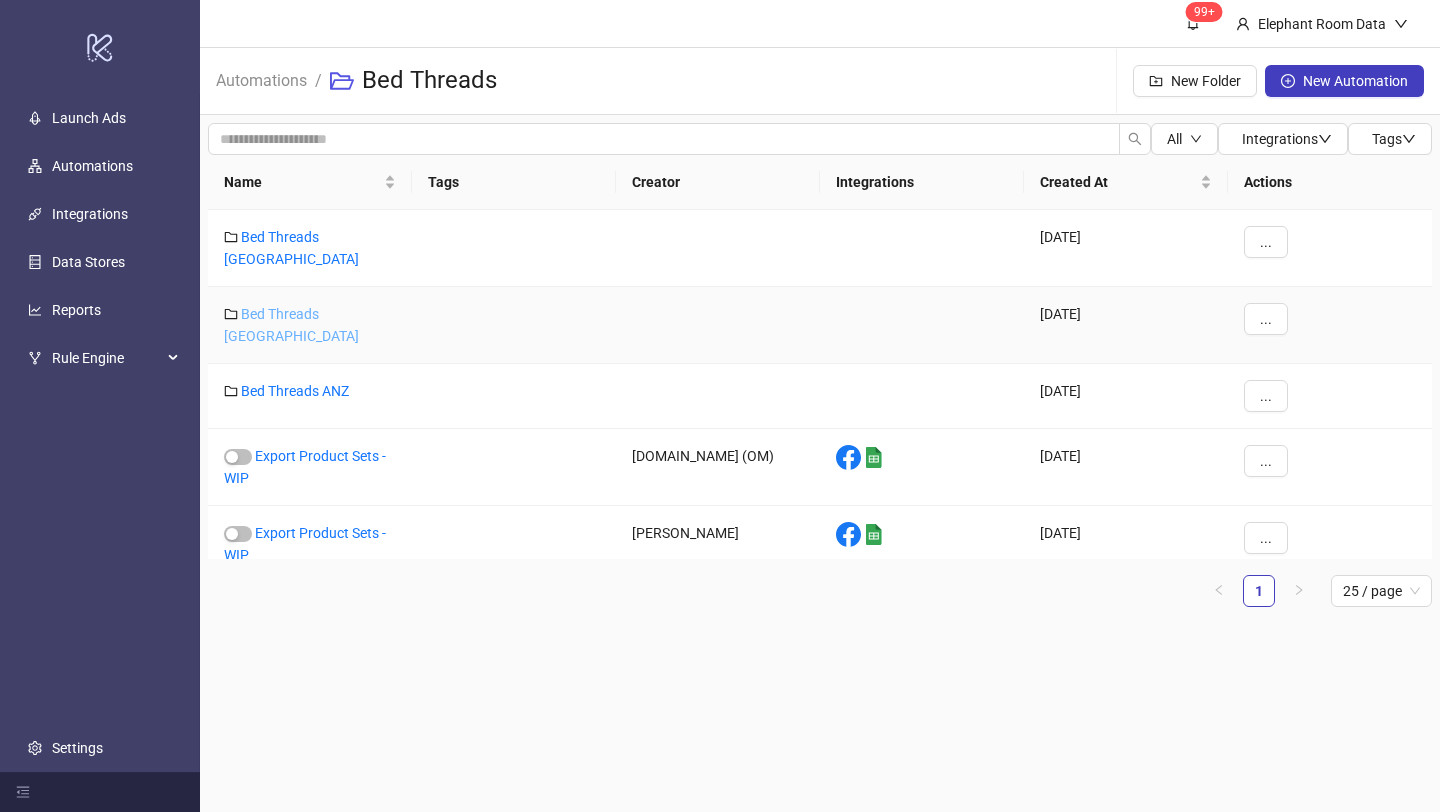 click on "Bed Threads [GEOGRAPHIC_DATA]" at bounding box center (291, 325) 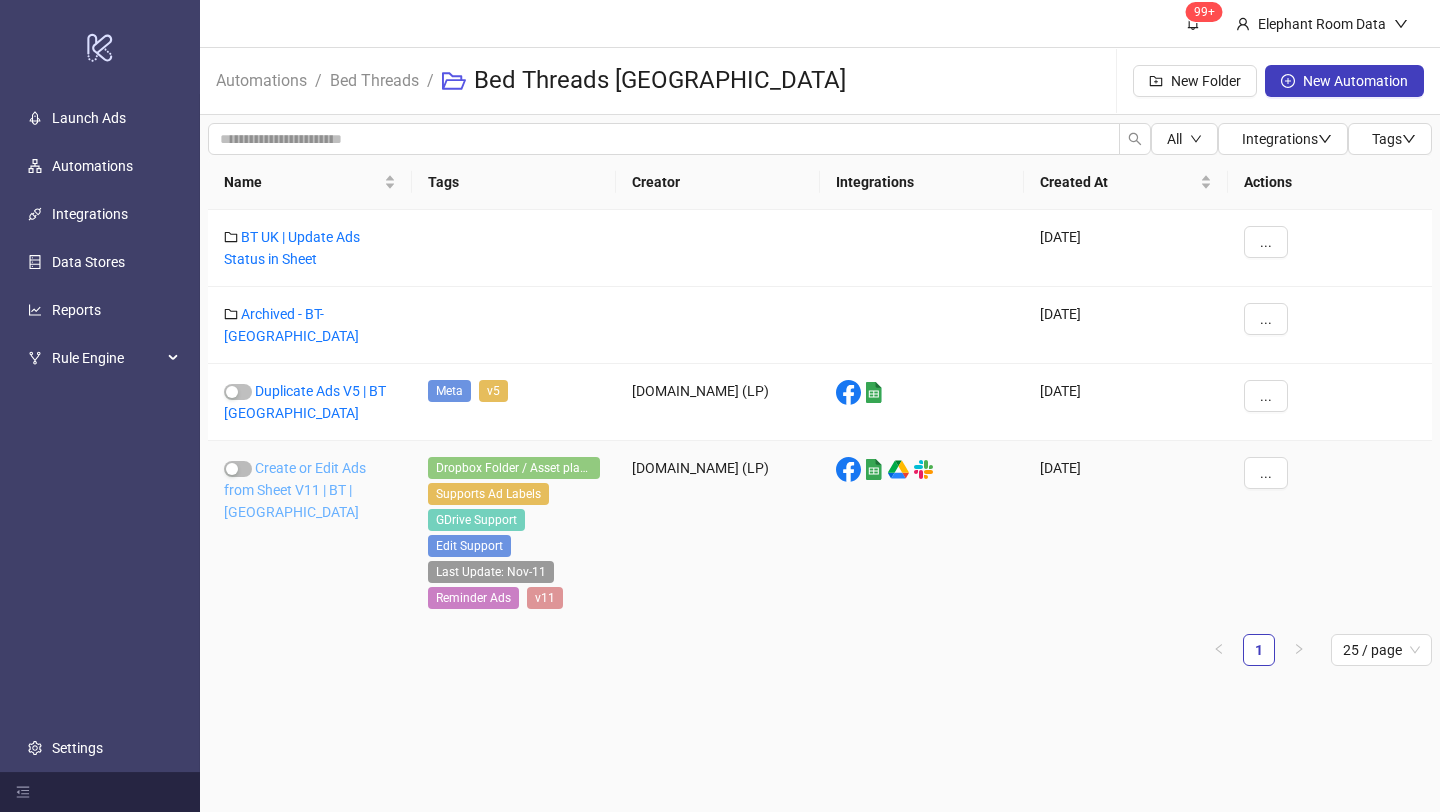 click on "Create or Edit Ads from Sheet V11  |  BT | [GEOGRAPHIC_DATA]" at bounding box center (295, 490) 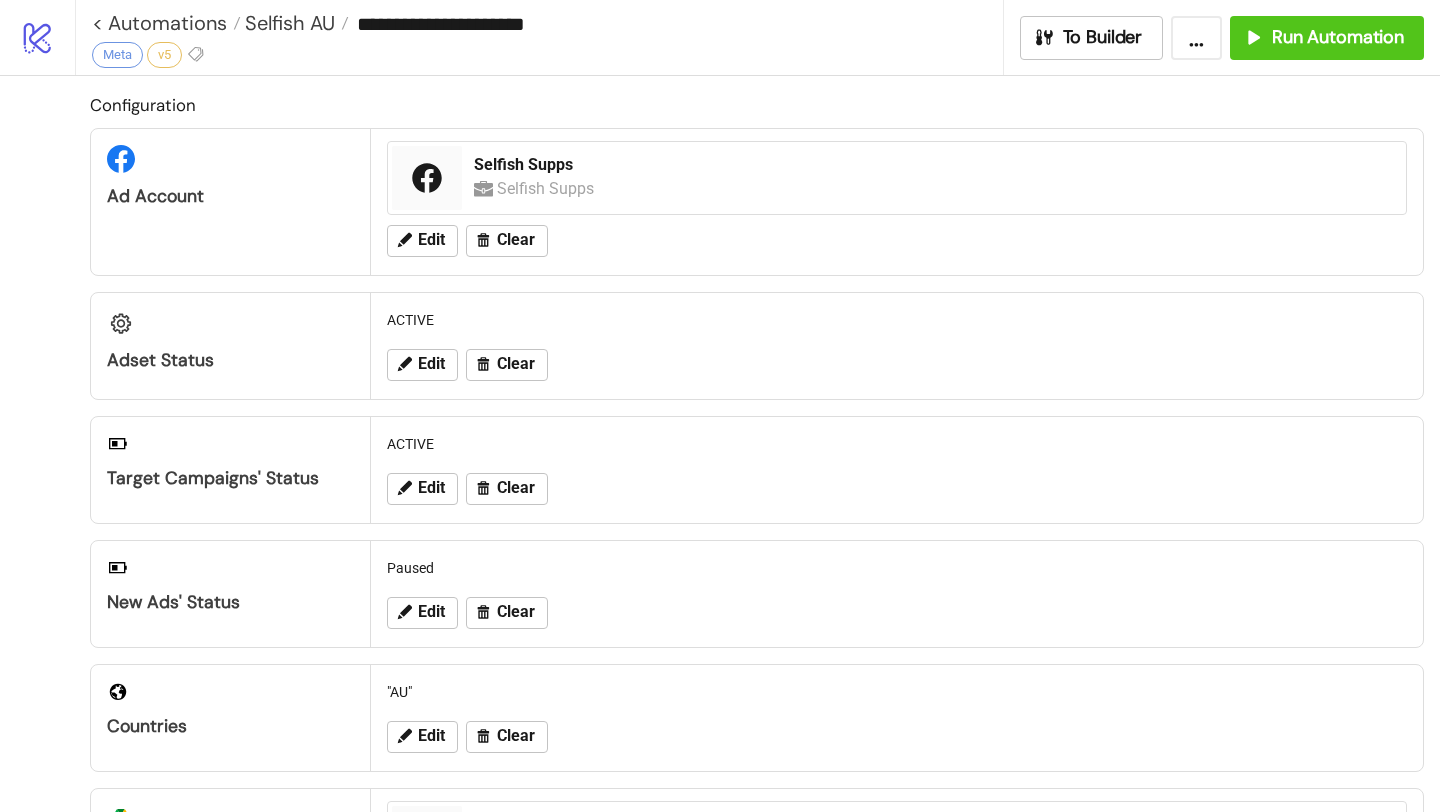 type on "**********" 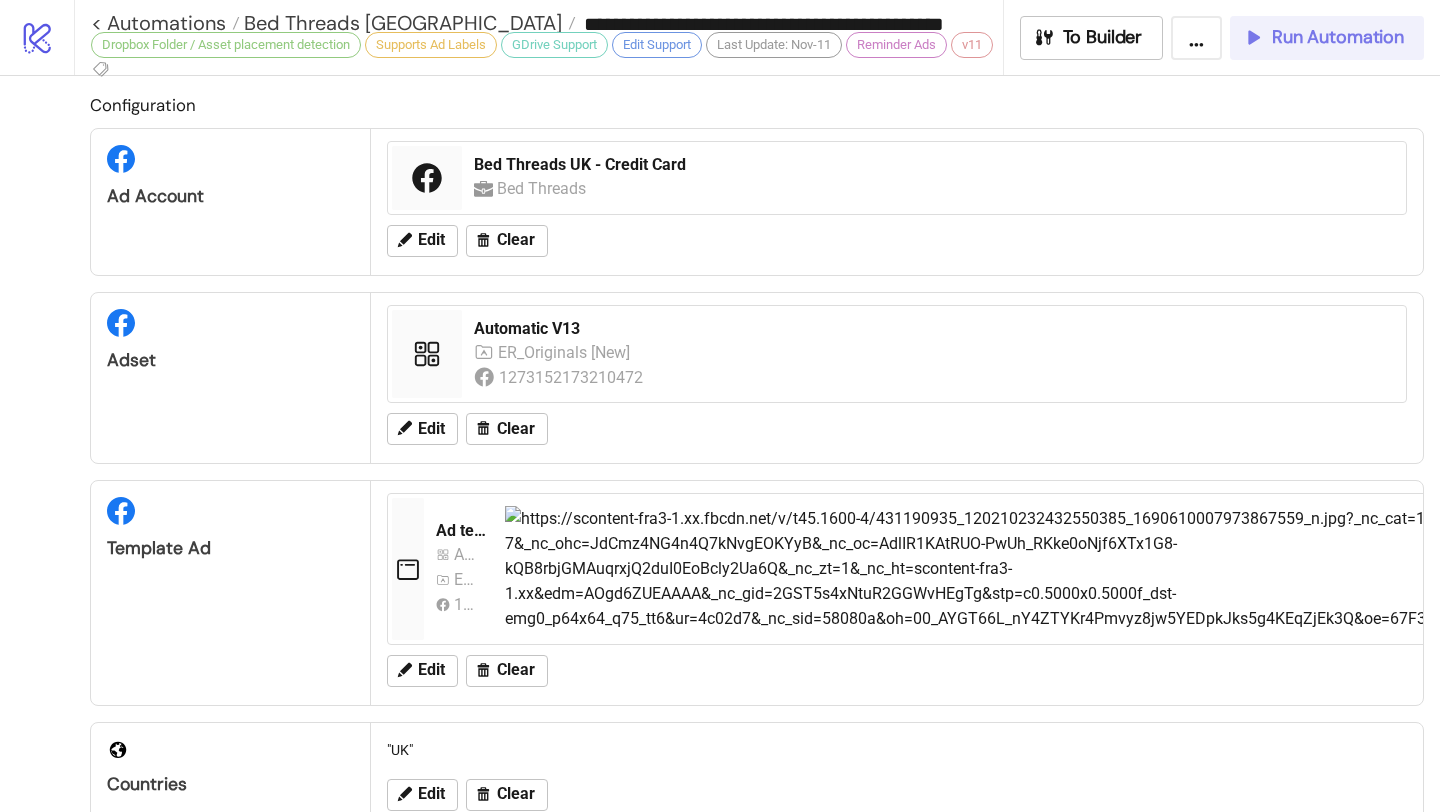 click on "Run Automation" at bounding box center [1327, 38] 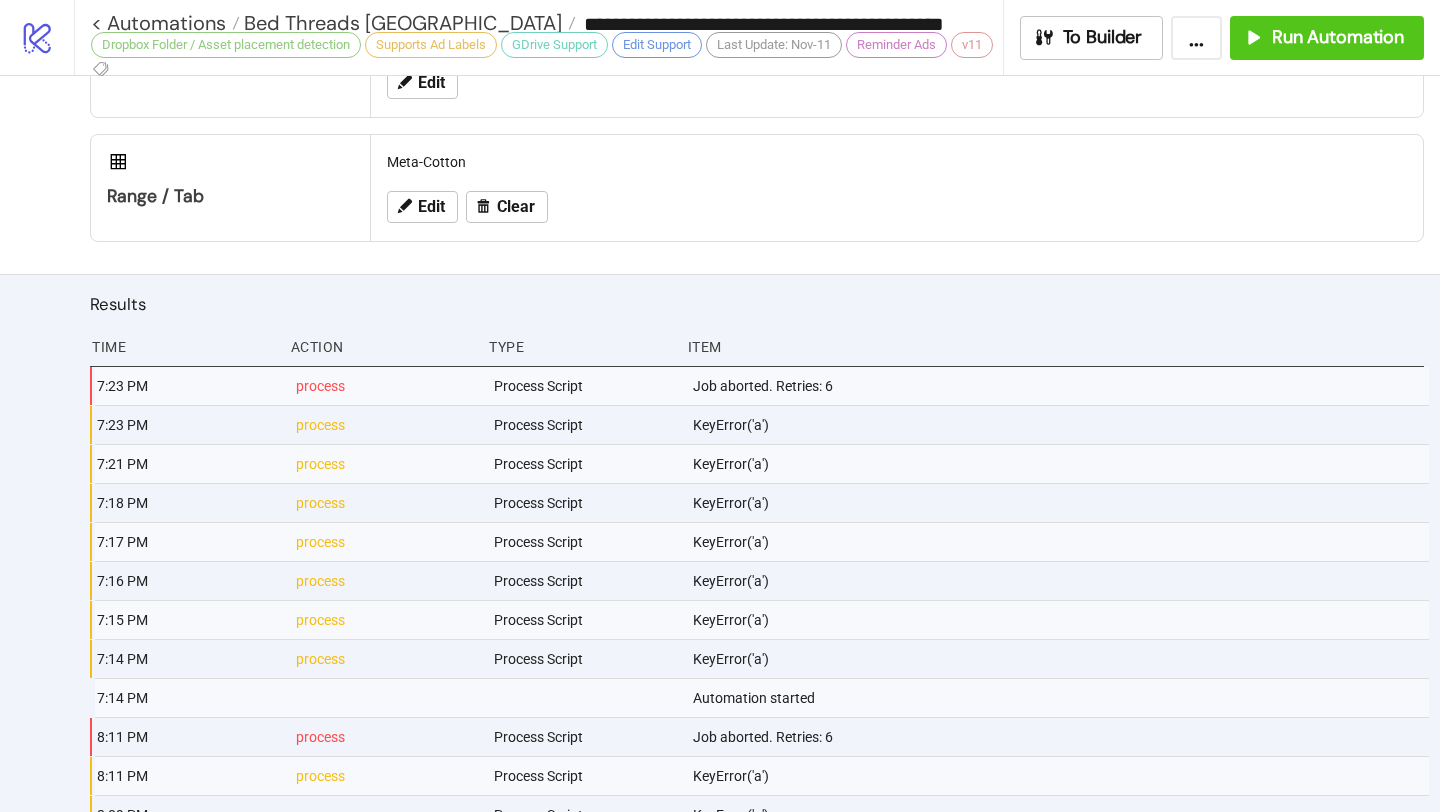 scroll, scrollTop: 1374, scrollLeft: 0, axis: vertical 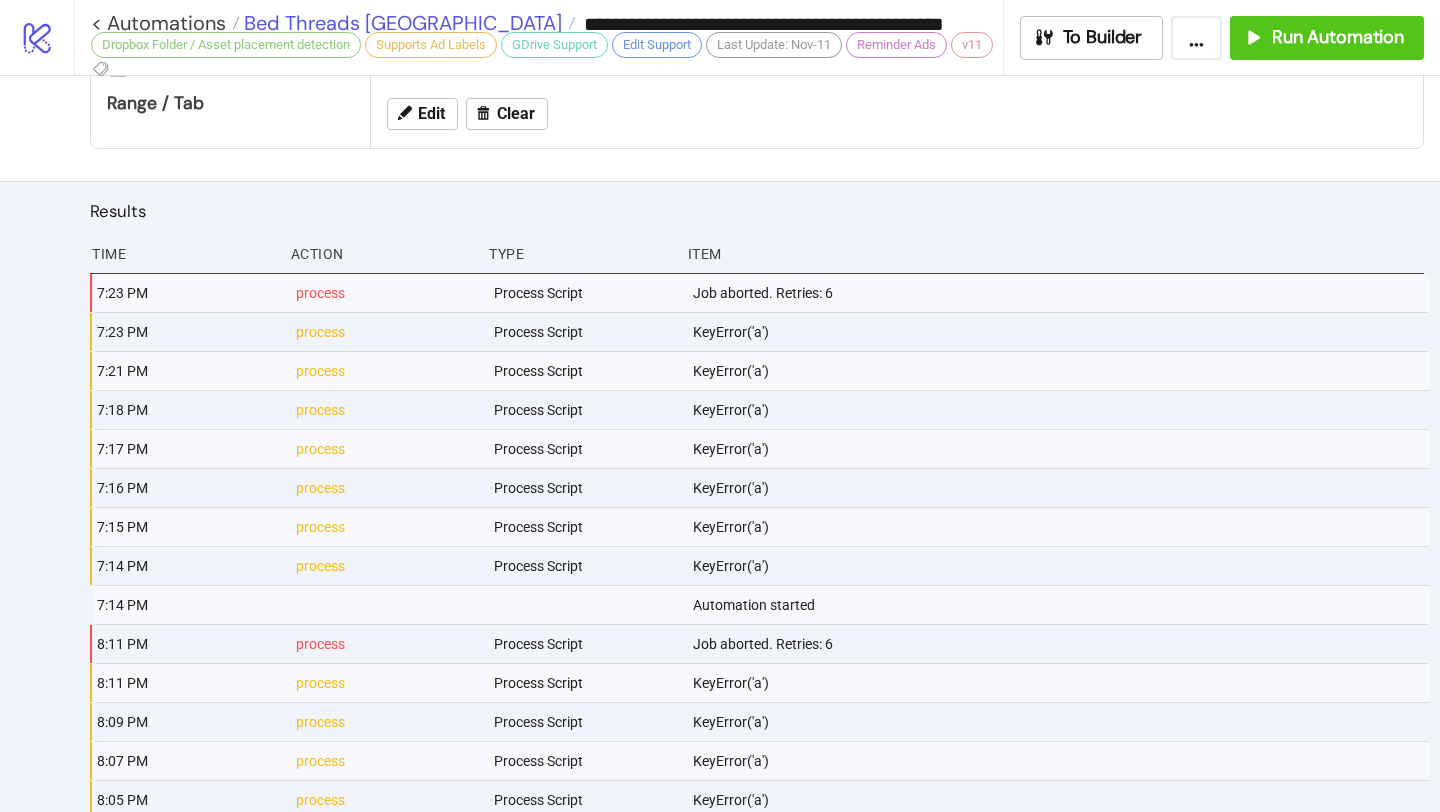 click on "Bed Threads [GEOGRAPHIC_DATA]" at bounding box center [400, 23] 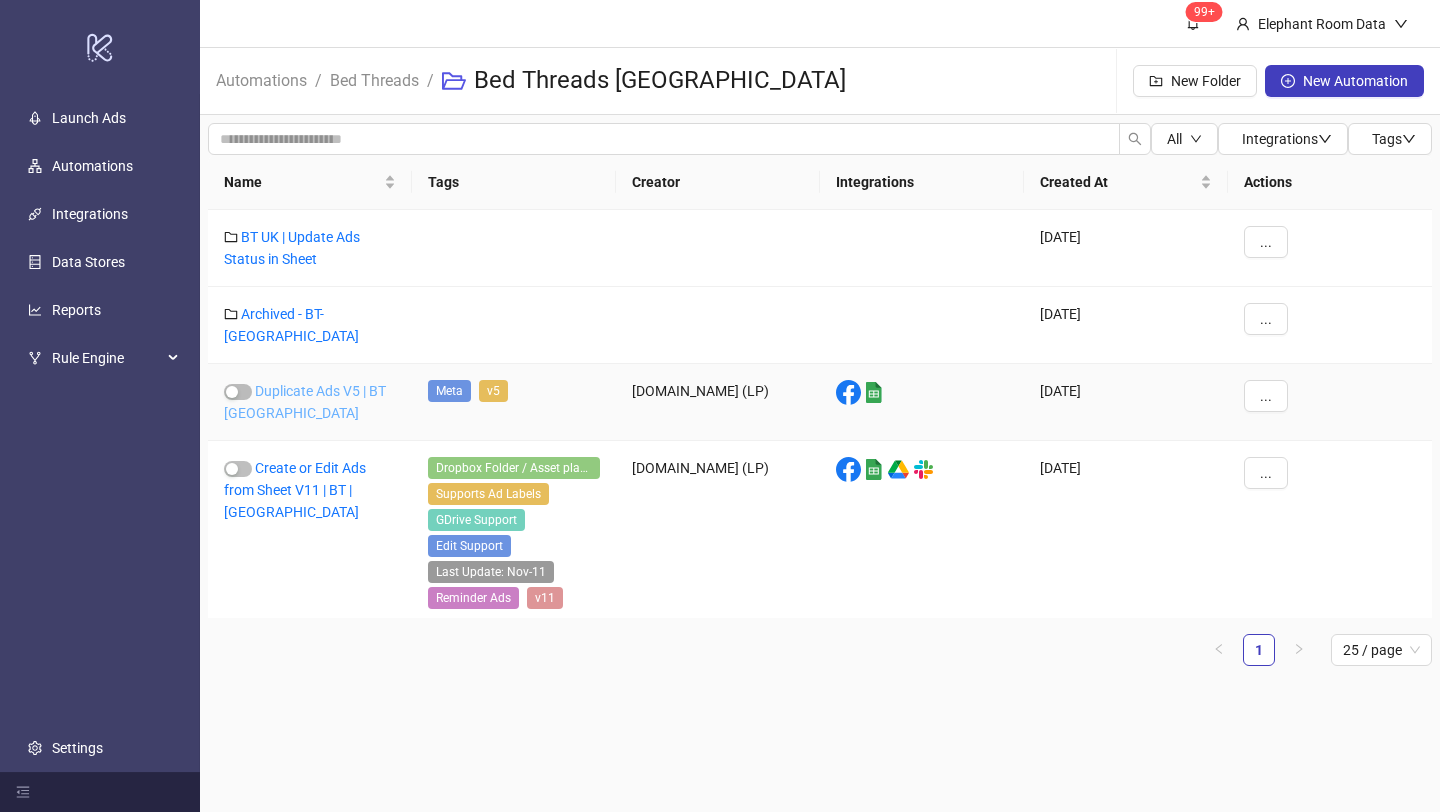 click on "Duplicate Ads V5 | BT [GEOGRAPHIC_DATA]" at bounding box center (305, 402) 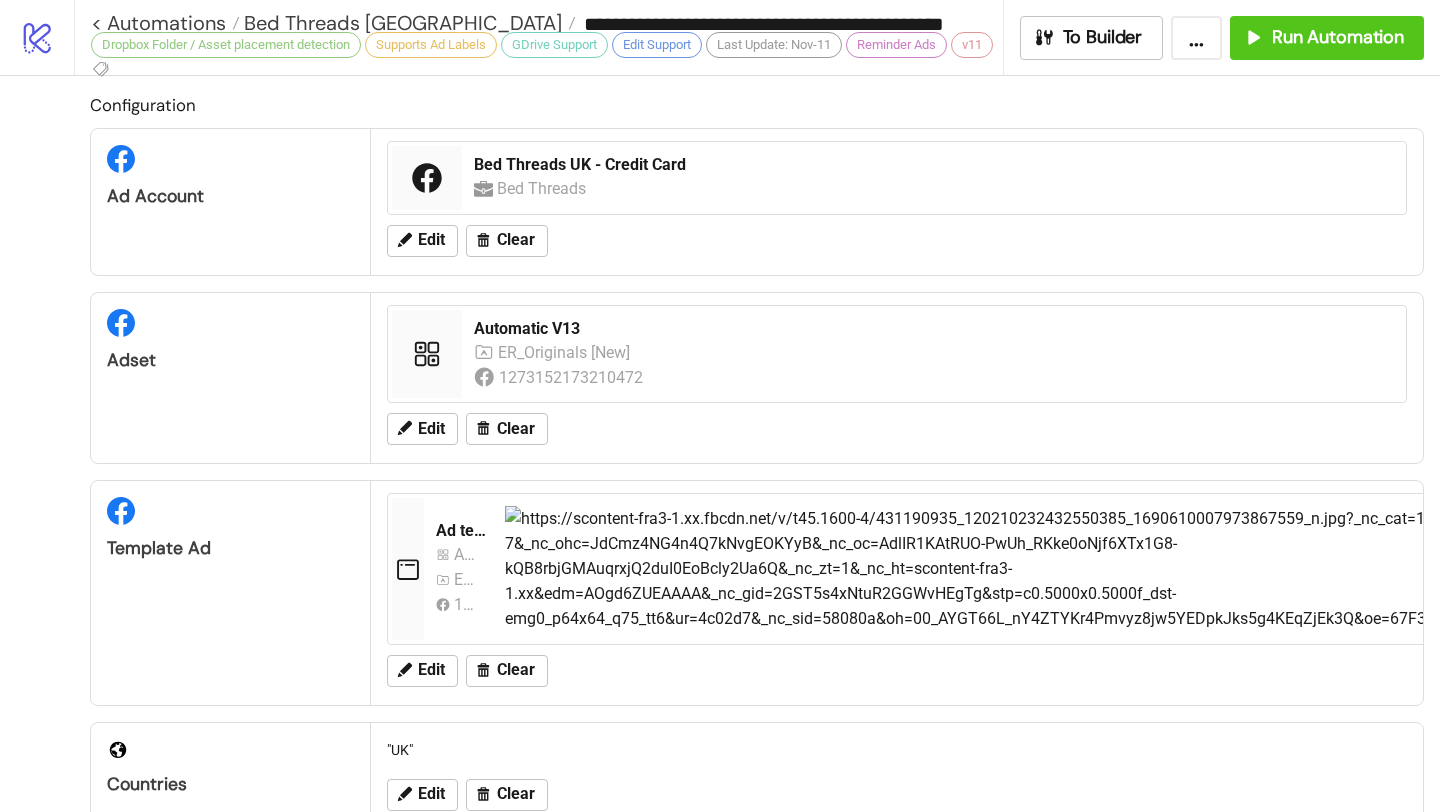 type on "**********" 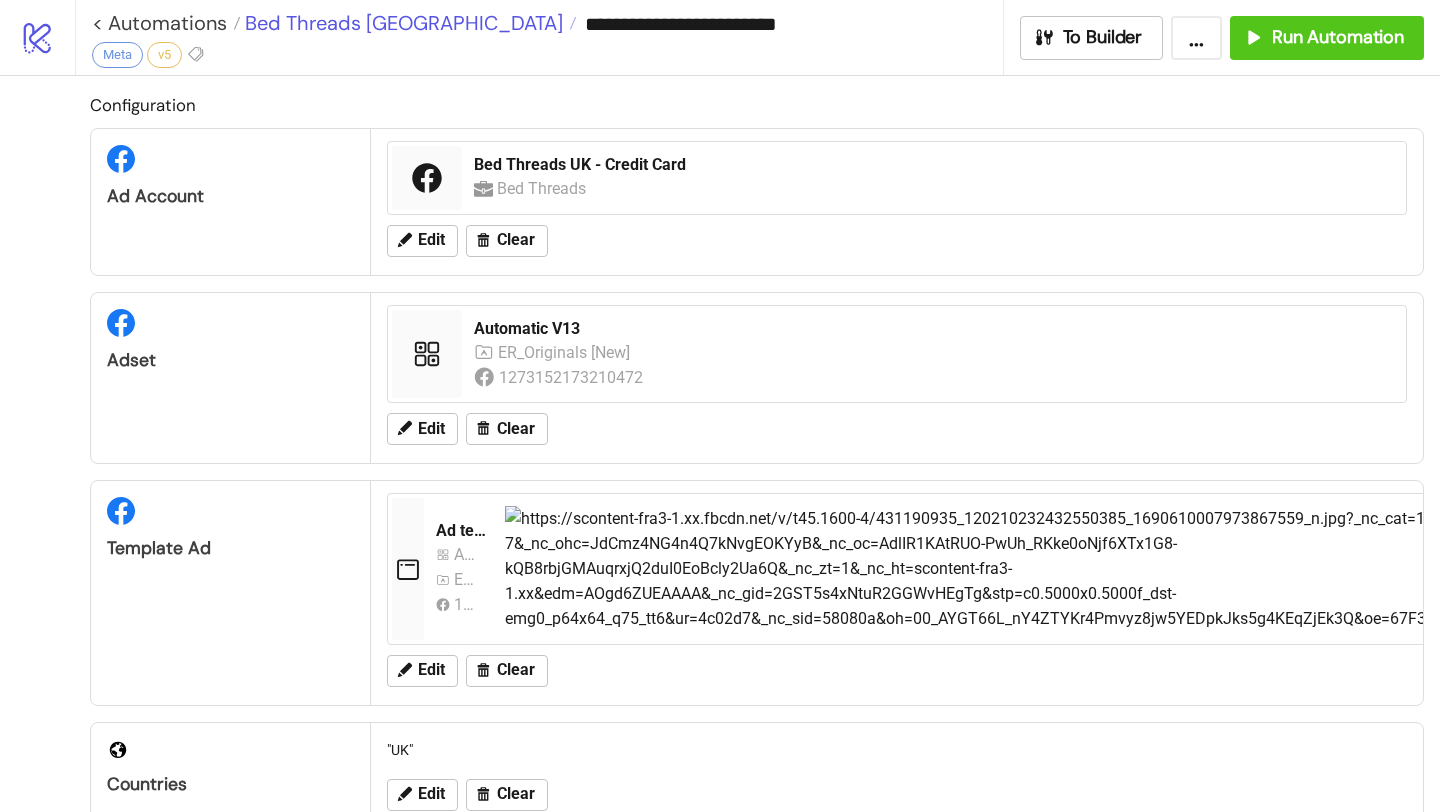 click on "Bed Threads [GEOGRAPHIC_DATA]" at bounding box center (401, 23) 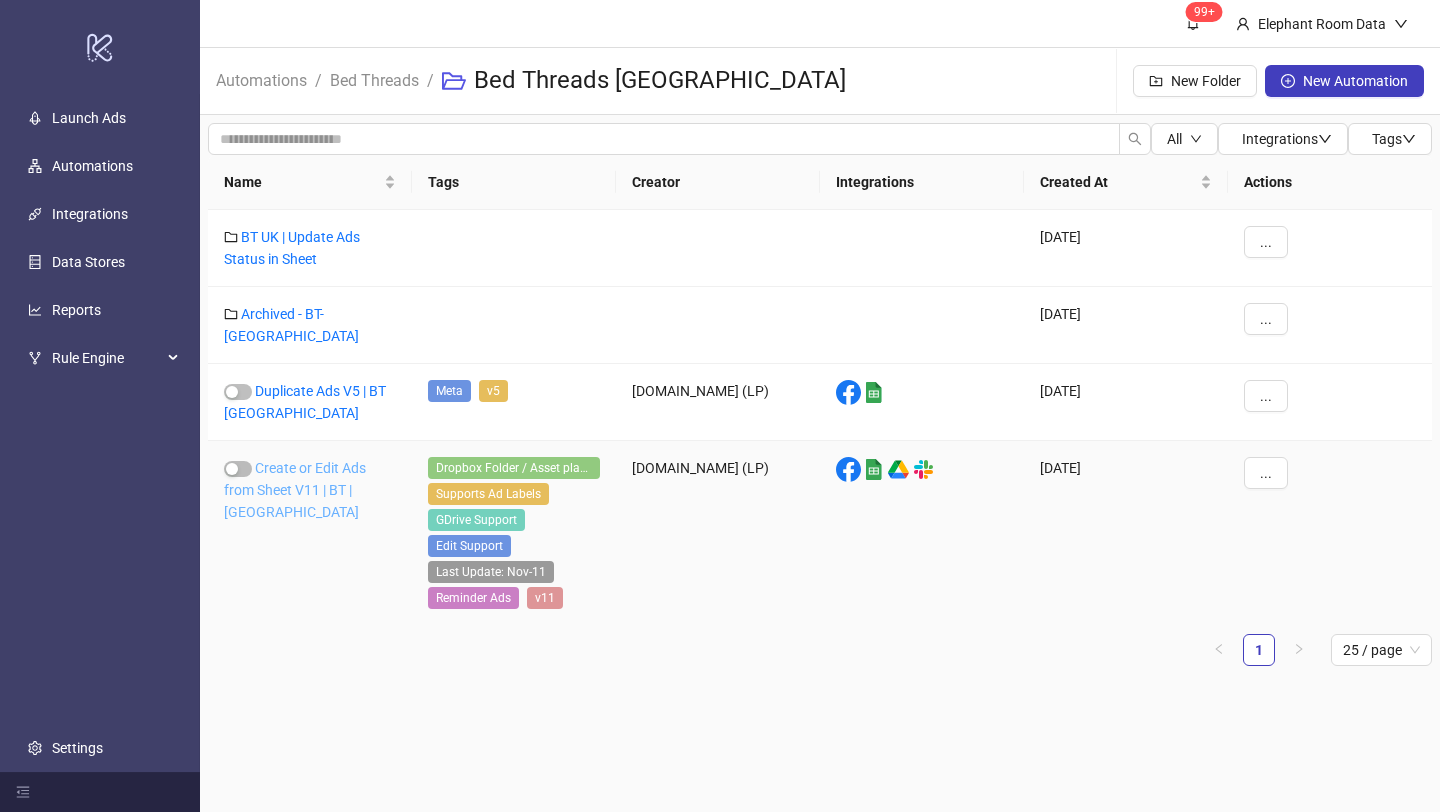 click on "Create or Edit Ads from Sheet V11  |  BT | [GEOGRAPHIC_DATA]" at bounding box center [295, 490] 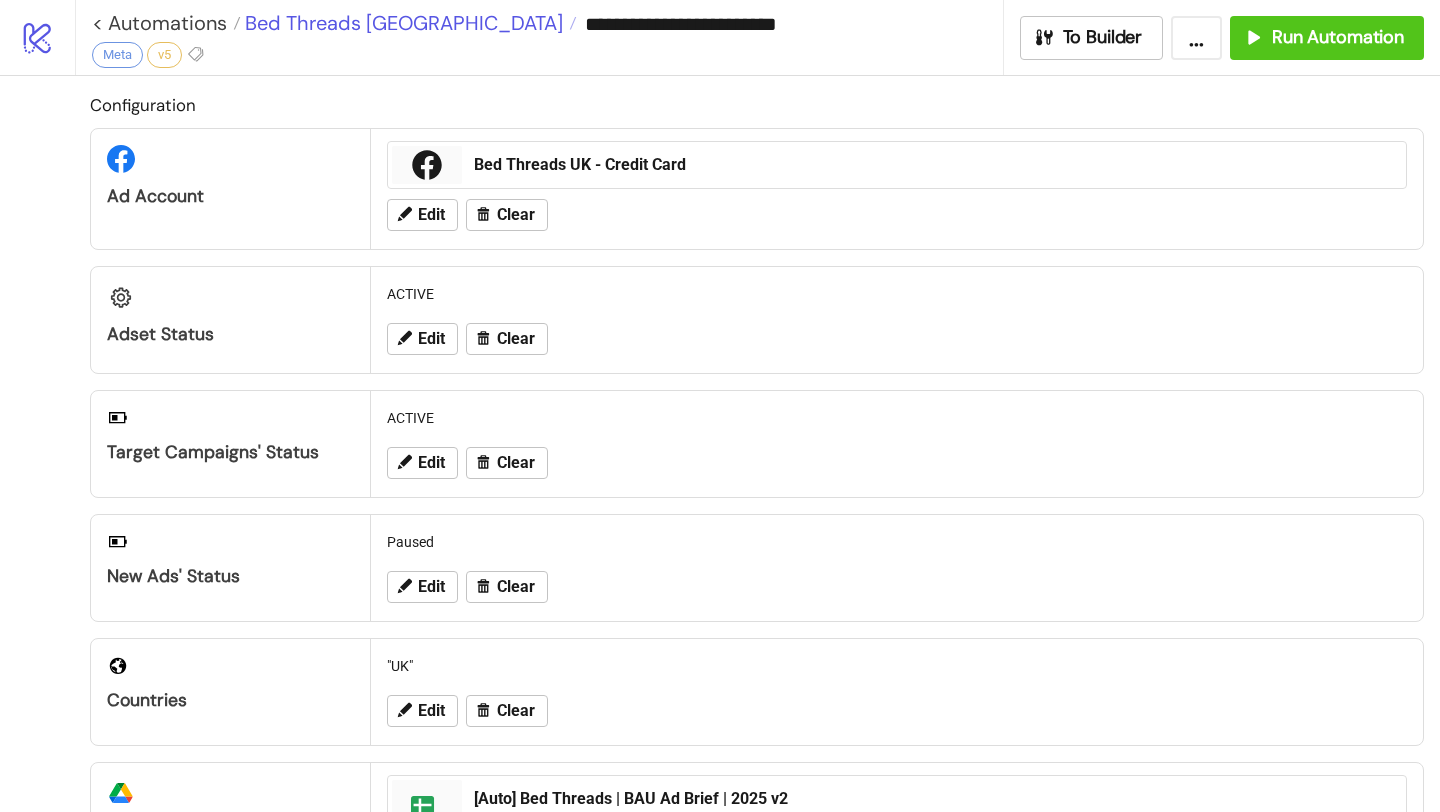 type on "**********" 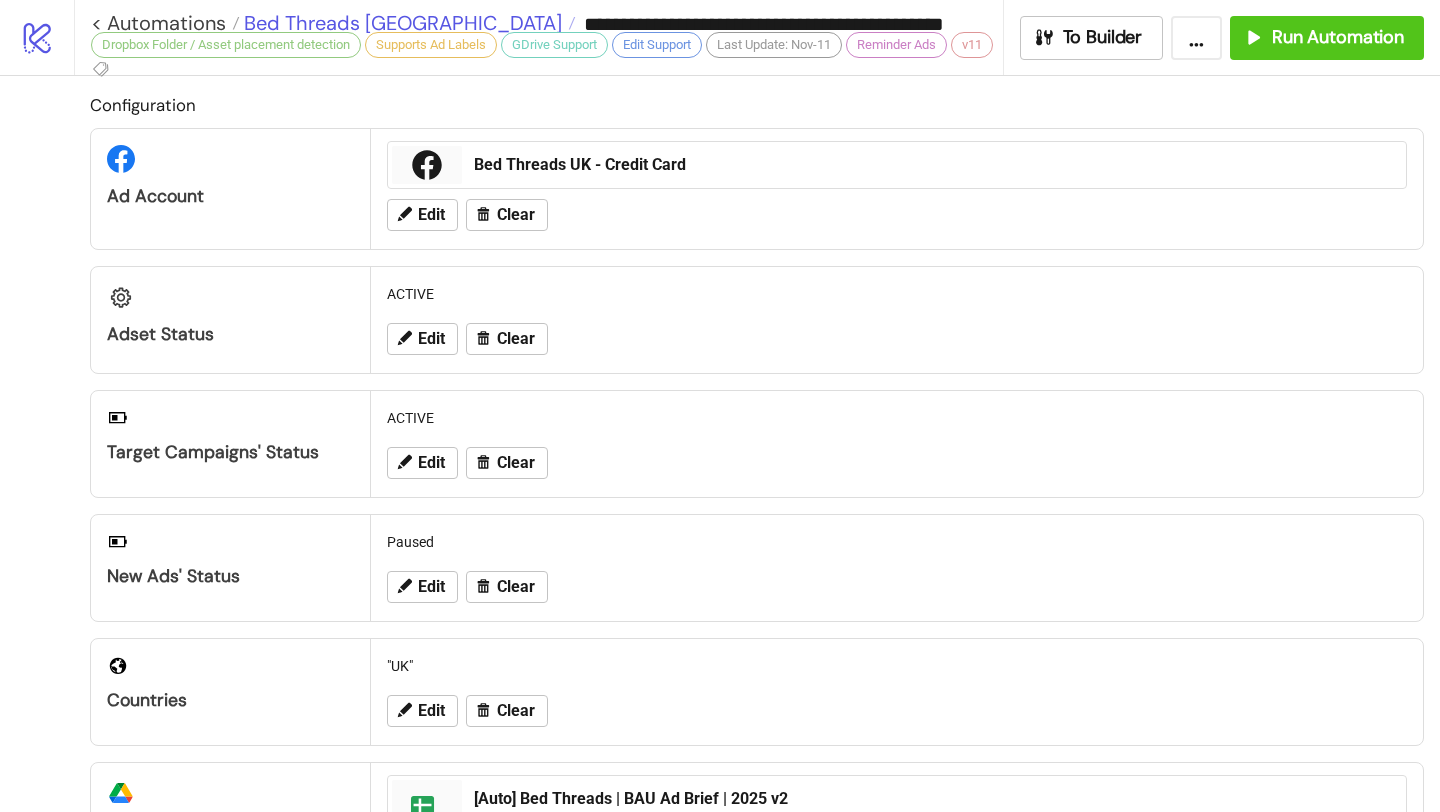 click on "Bed Threads [GEOGRAPHIC_DATA]" at bounding box center [407, 23] 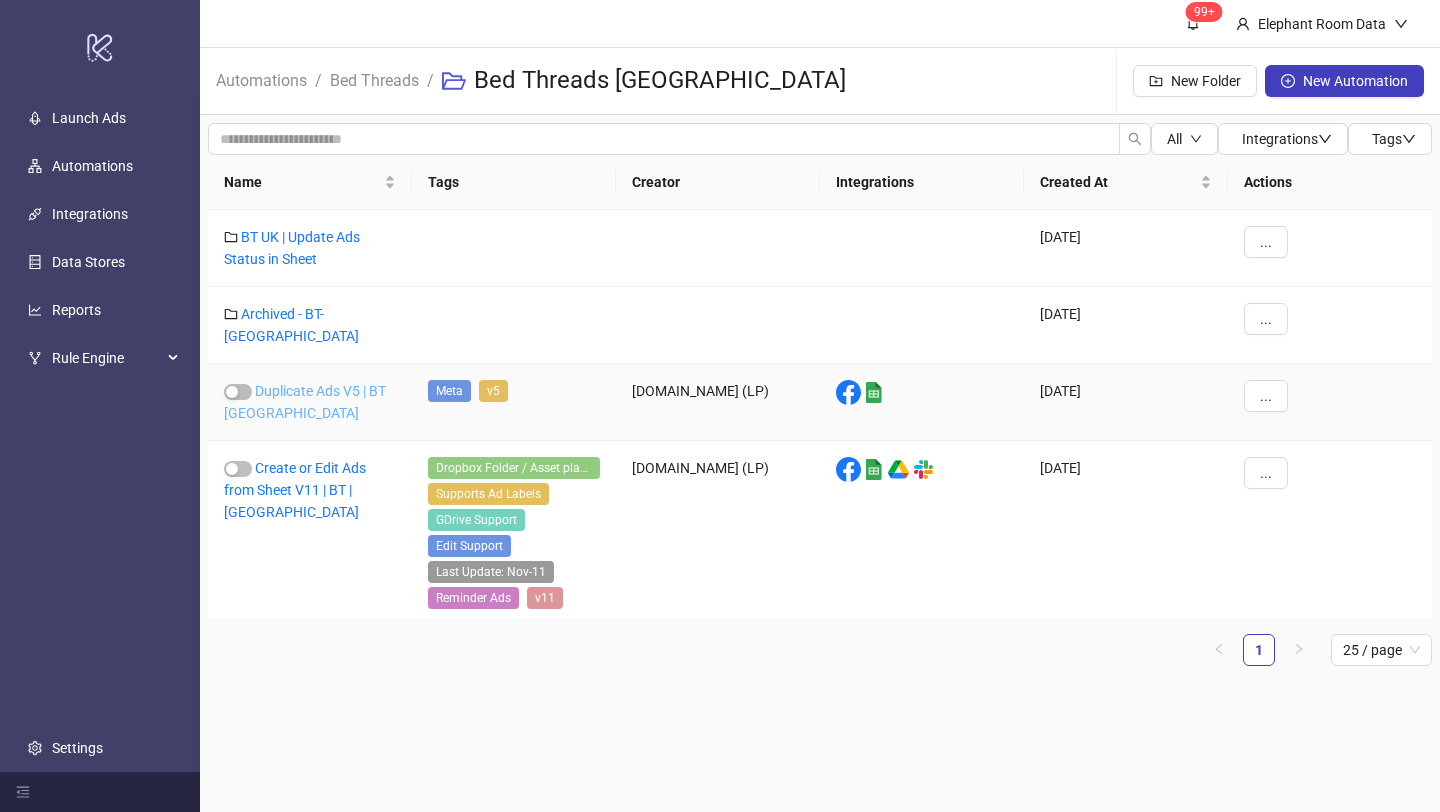 click on "Duplicate Ads V5 | BT [GEOGRAPHIC_DATA]" at bounding box center [305, 402] 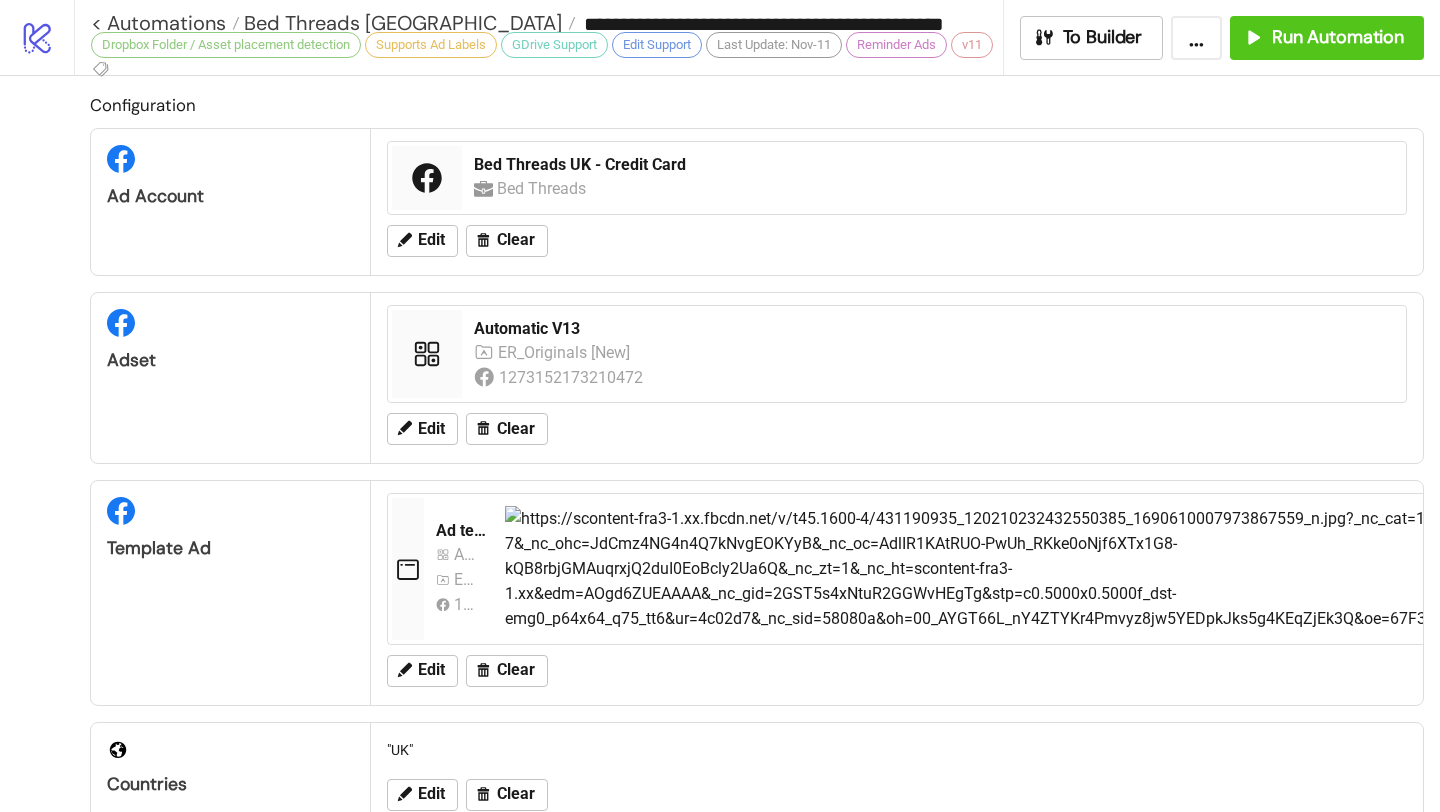 type on "**********" 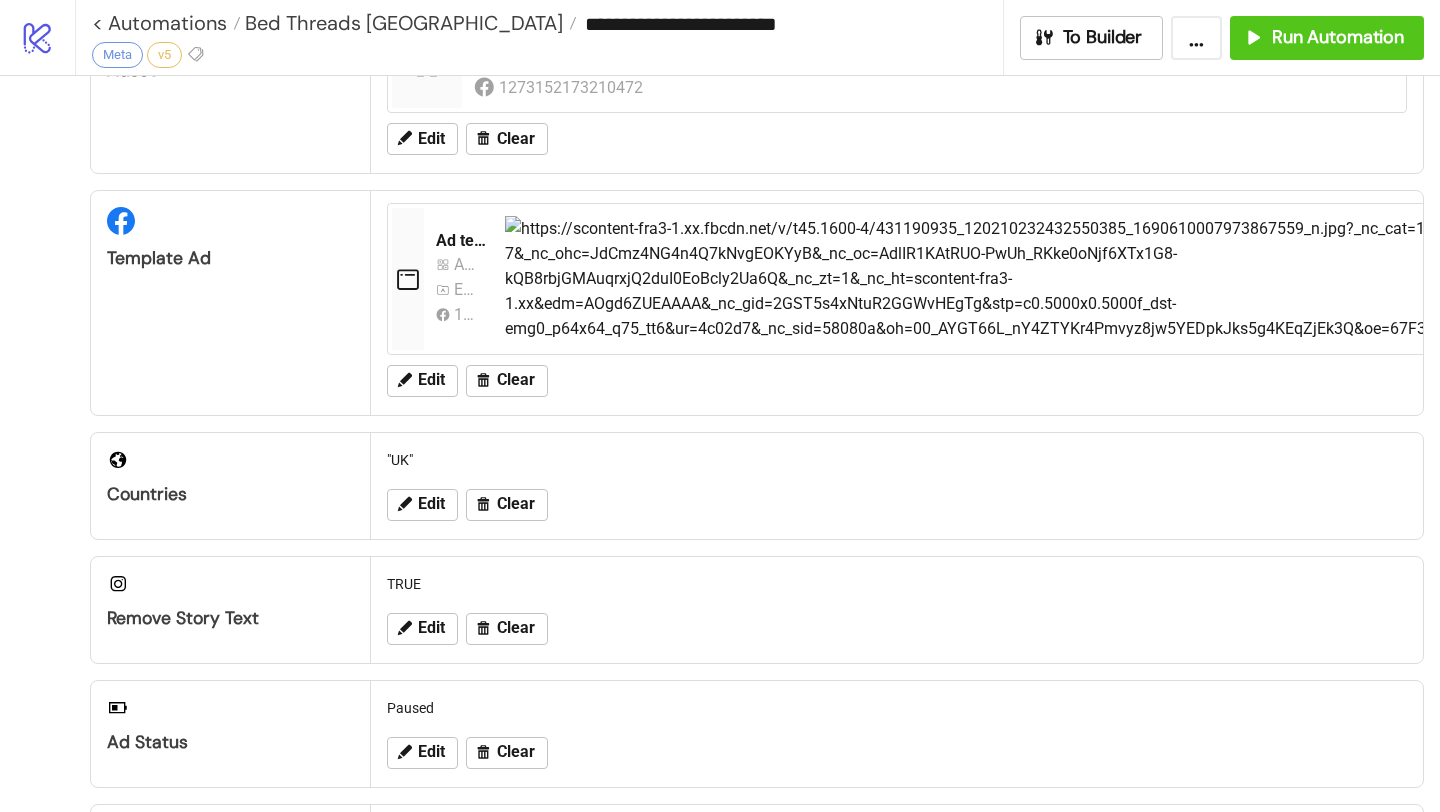 scroll, scrollTop: 578, scrollLeft: 0, axis: vertical 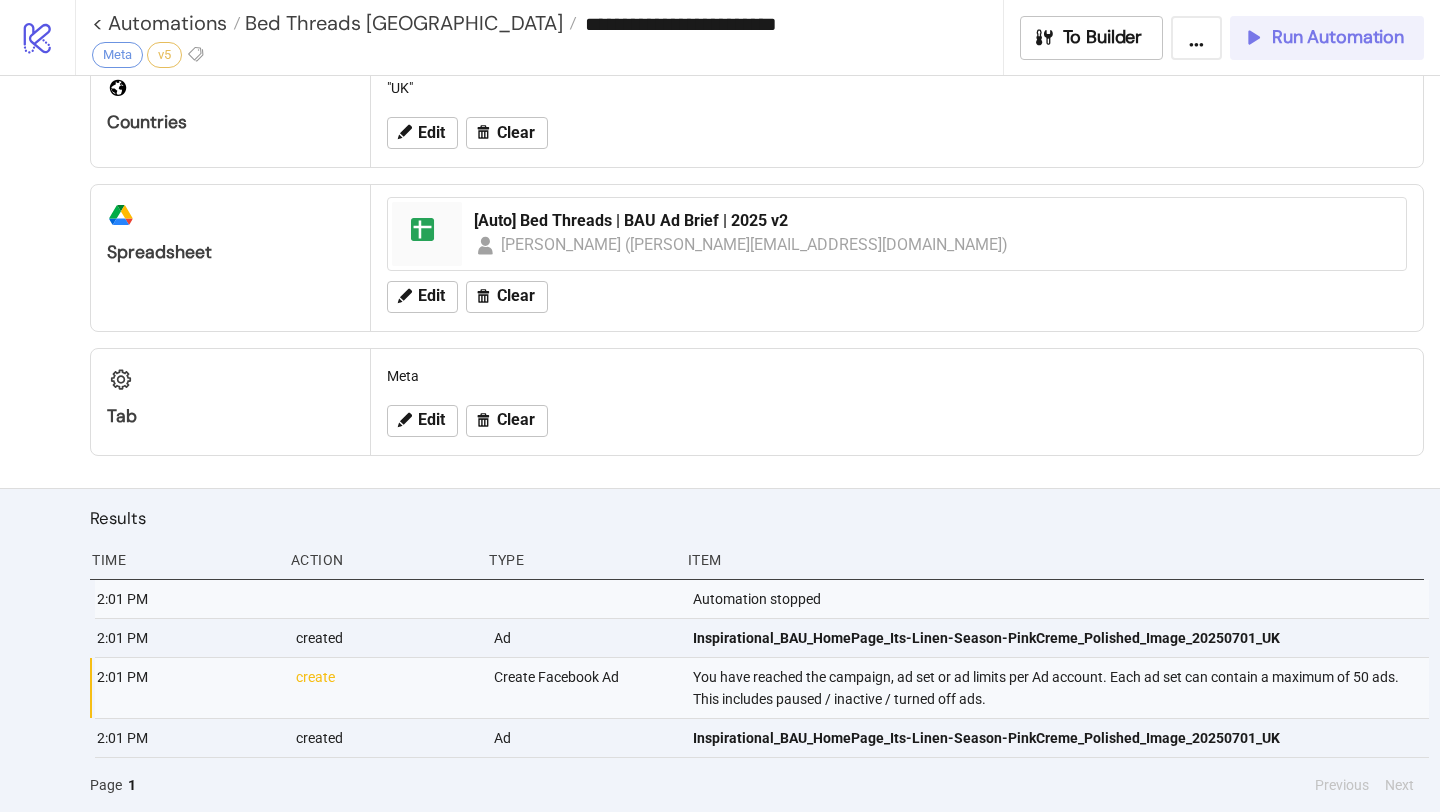click on "Run Automation" at bounding box center [1338, 37] 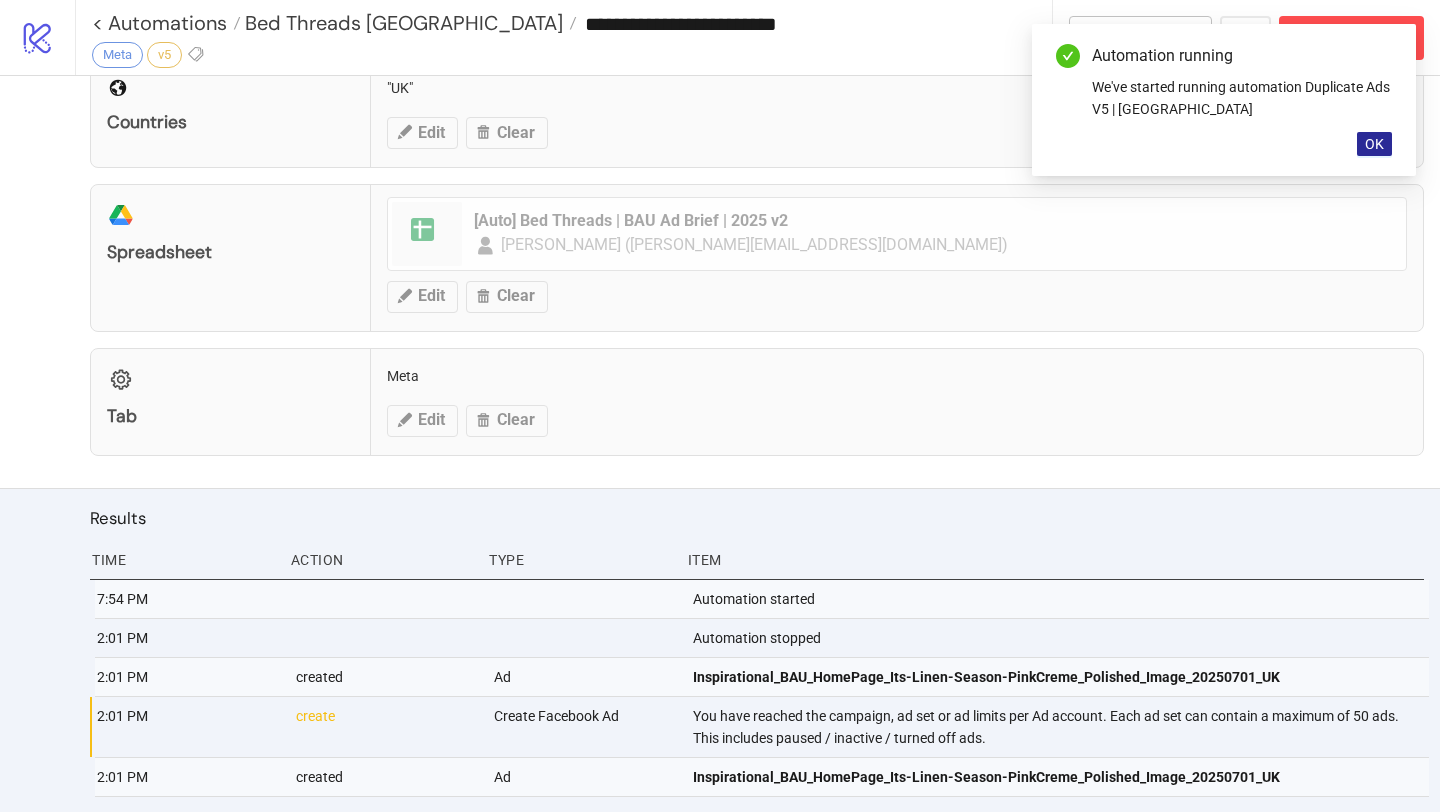 click on "OK" at bounding box center [1374, 144] 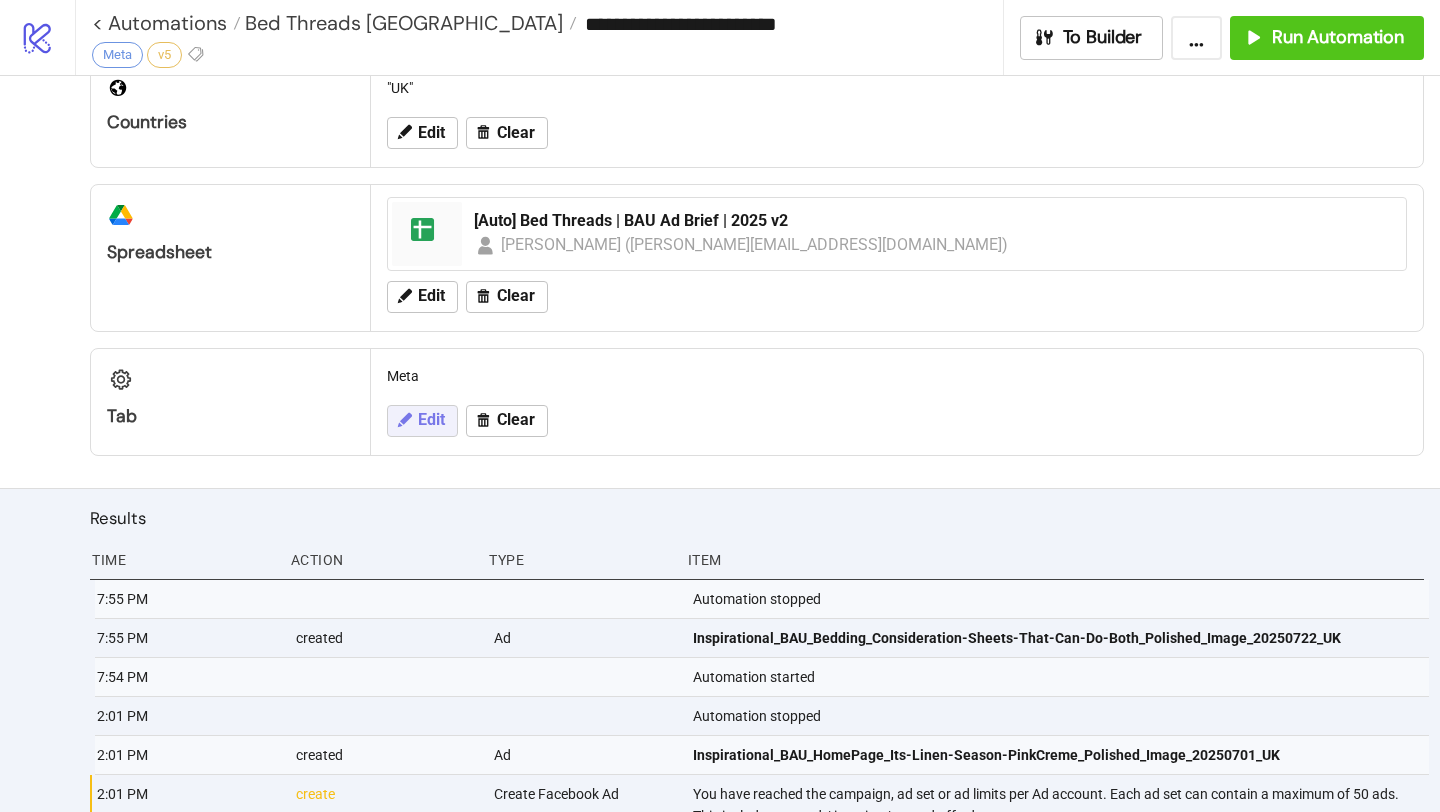 click on "Edit" at bounding box center (431, 420) 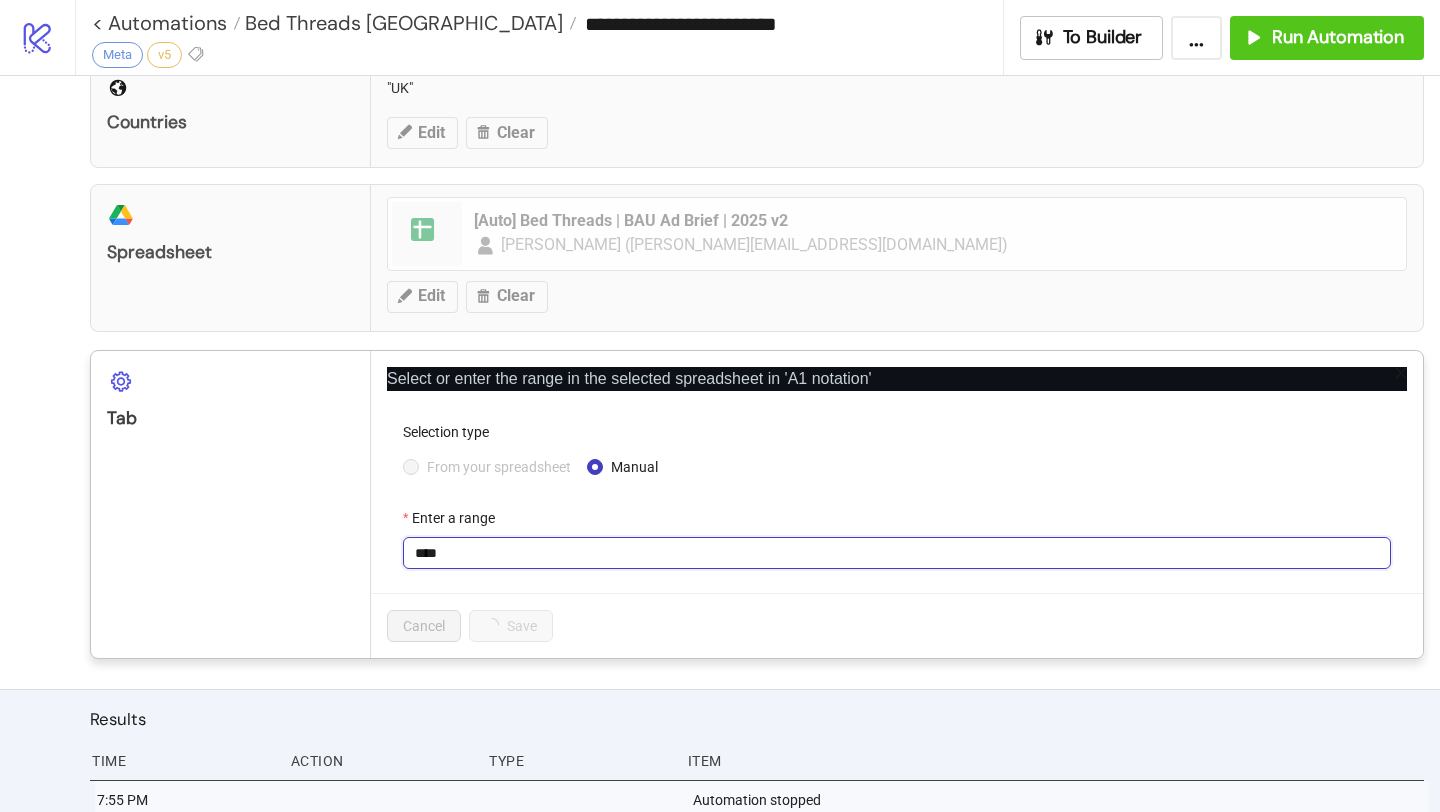 click on "****" at bounding box center (897, 553) 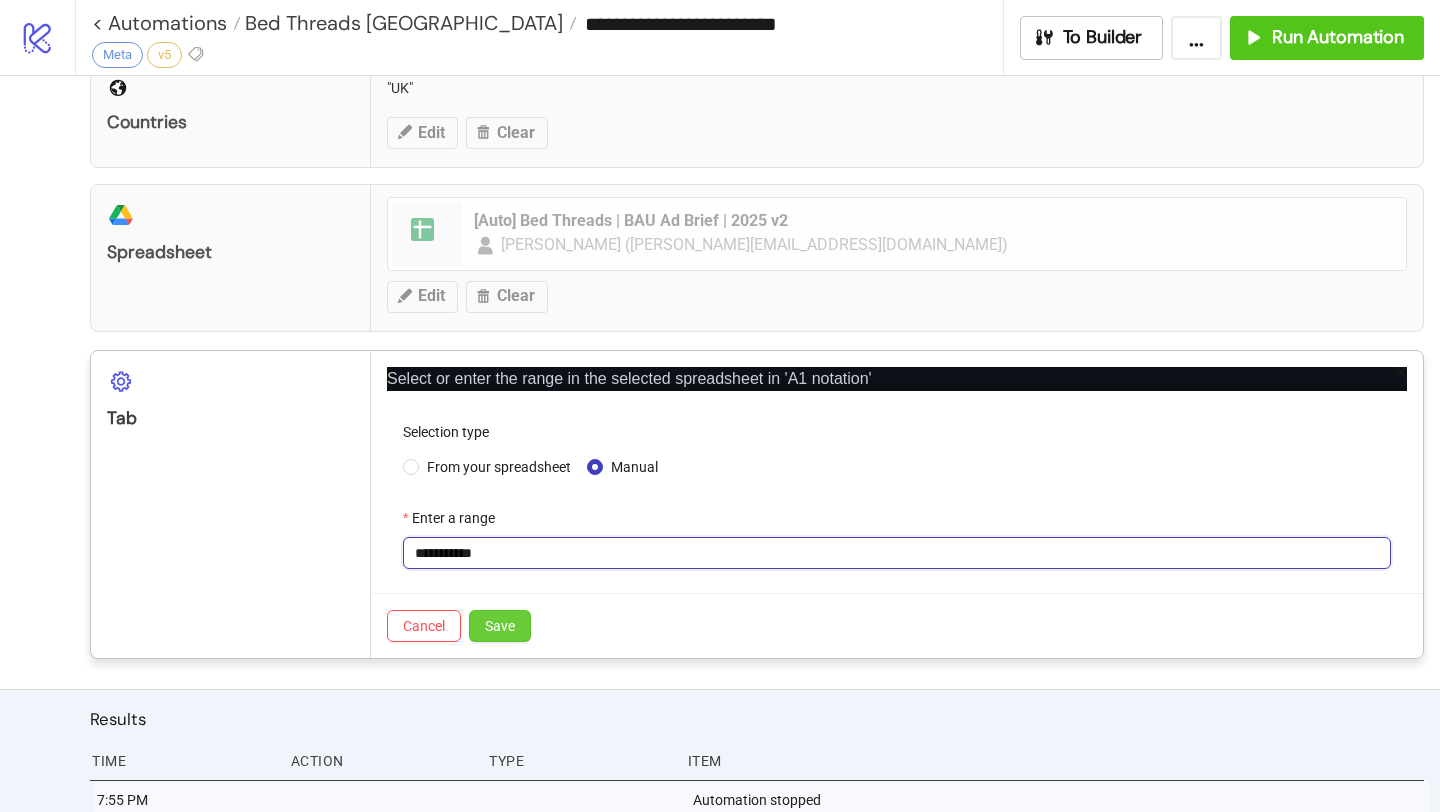 type on "**********" 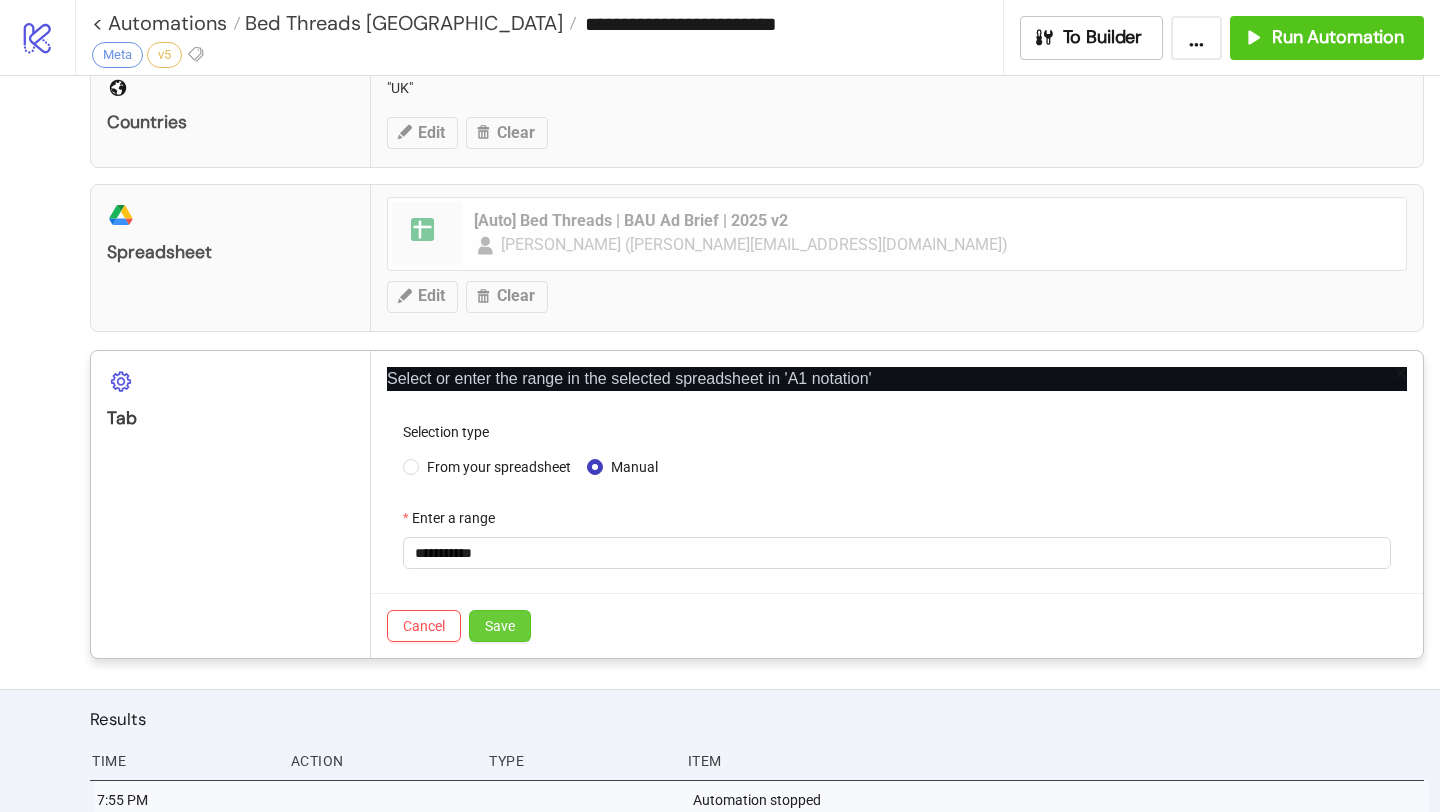 click on "Save" at bounding box center (500, 626) 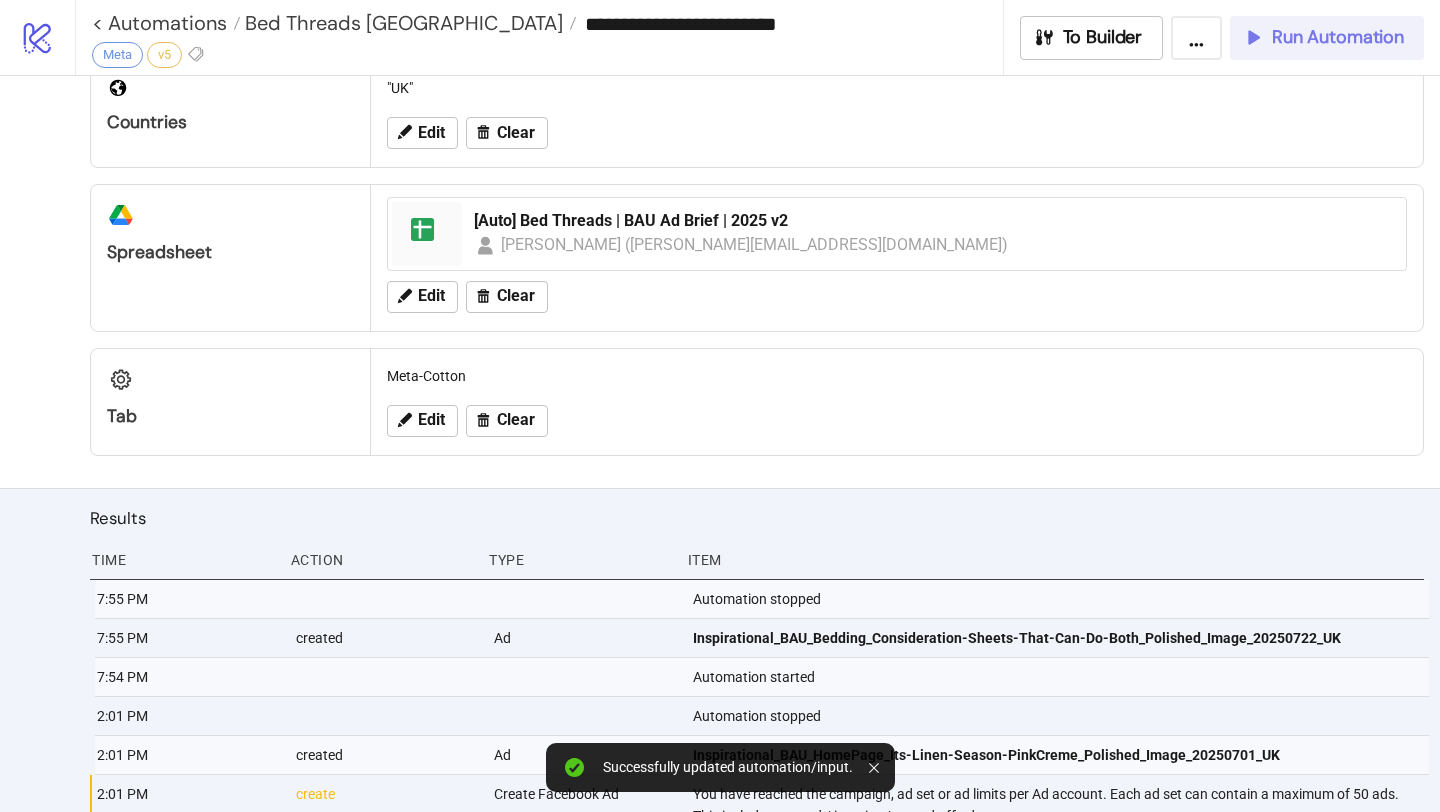 click on "Run Automation" at bounding box center (1338, 37) 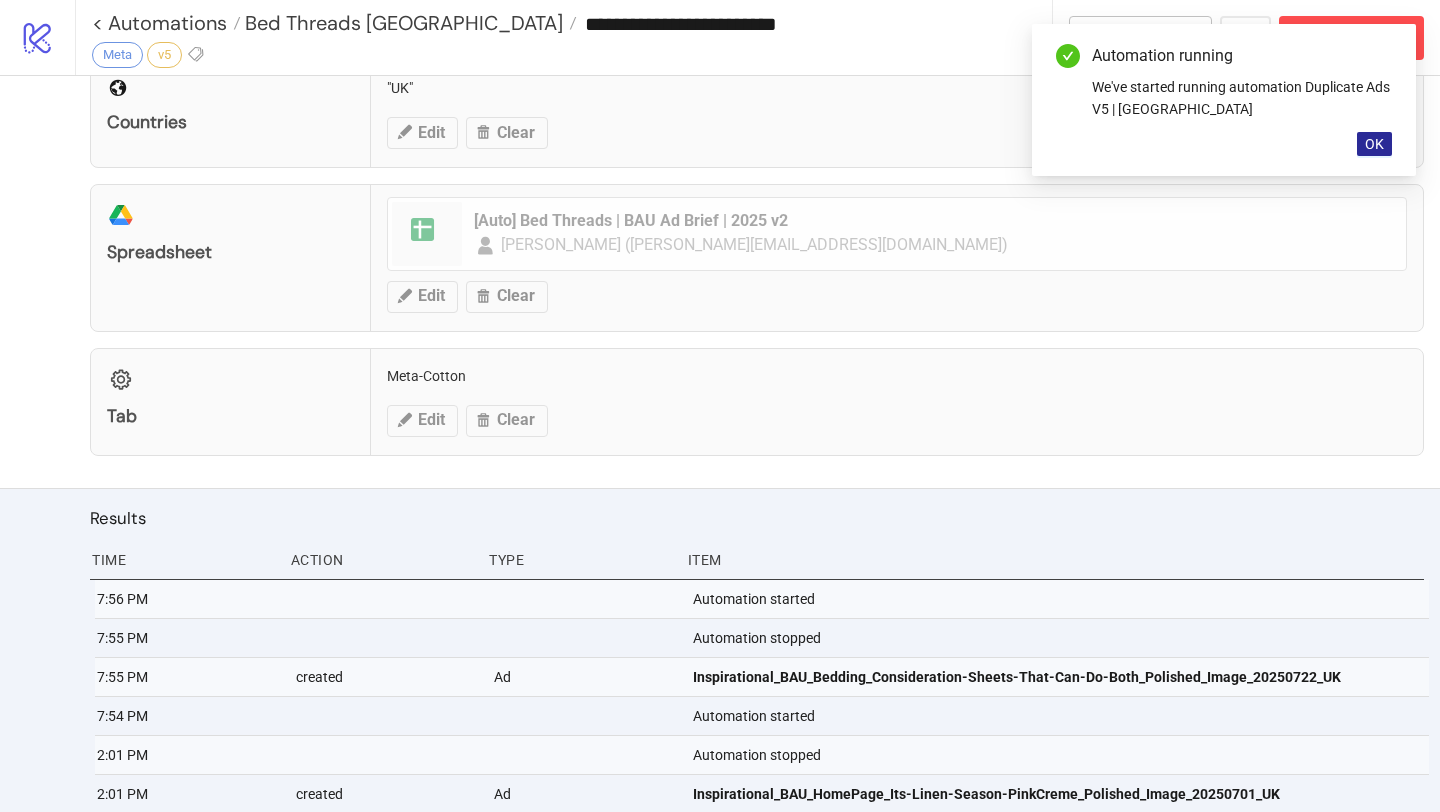 click on "OK" at bounding box center [1374, 144] 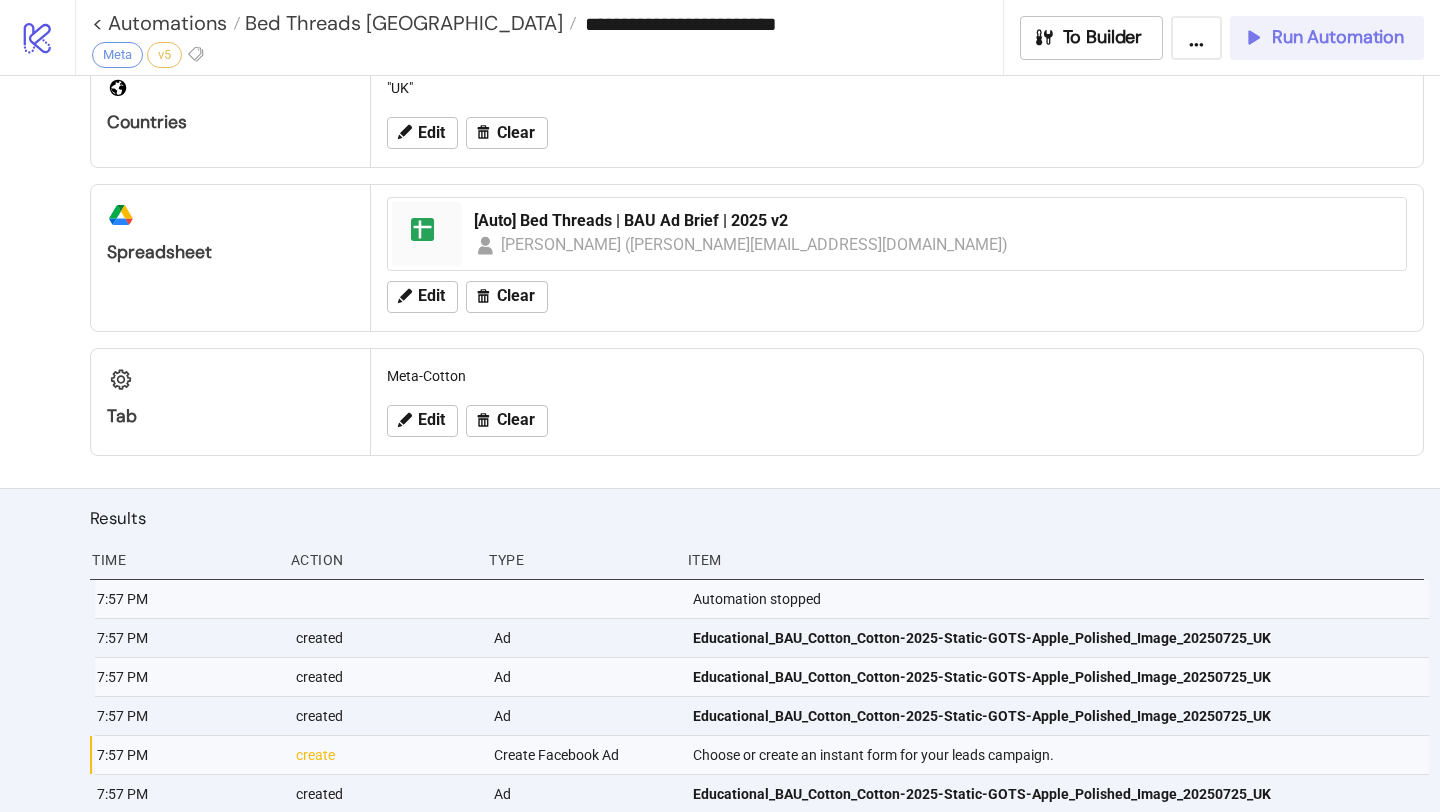 click on "Run Automation" at bounding box center (1338, 37) 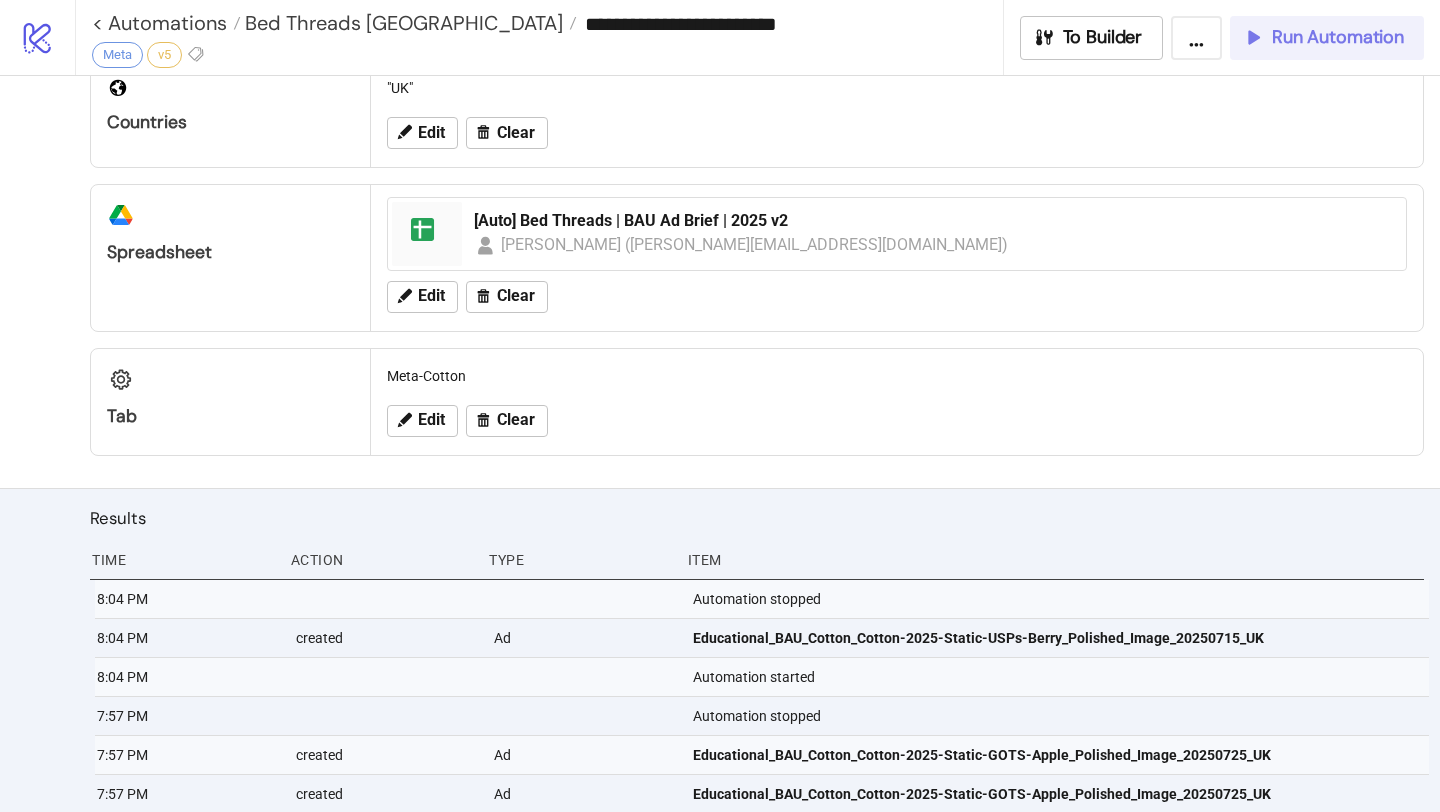 click on "Run Automation" at bounding box center (1338, 37) 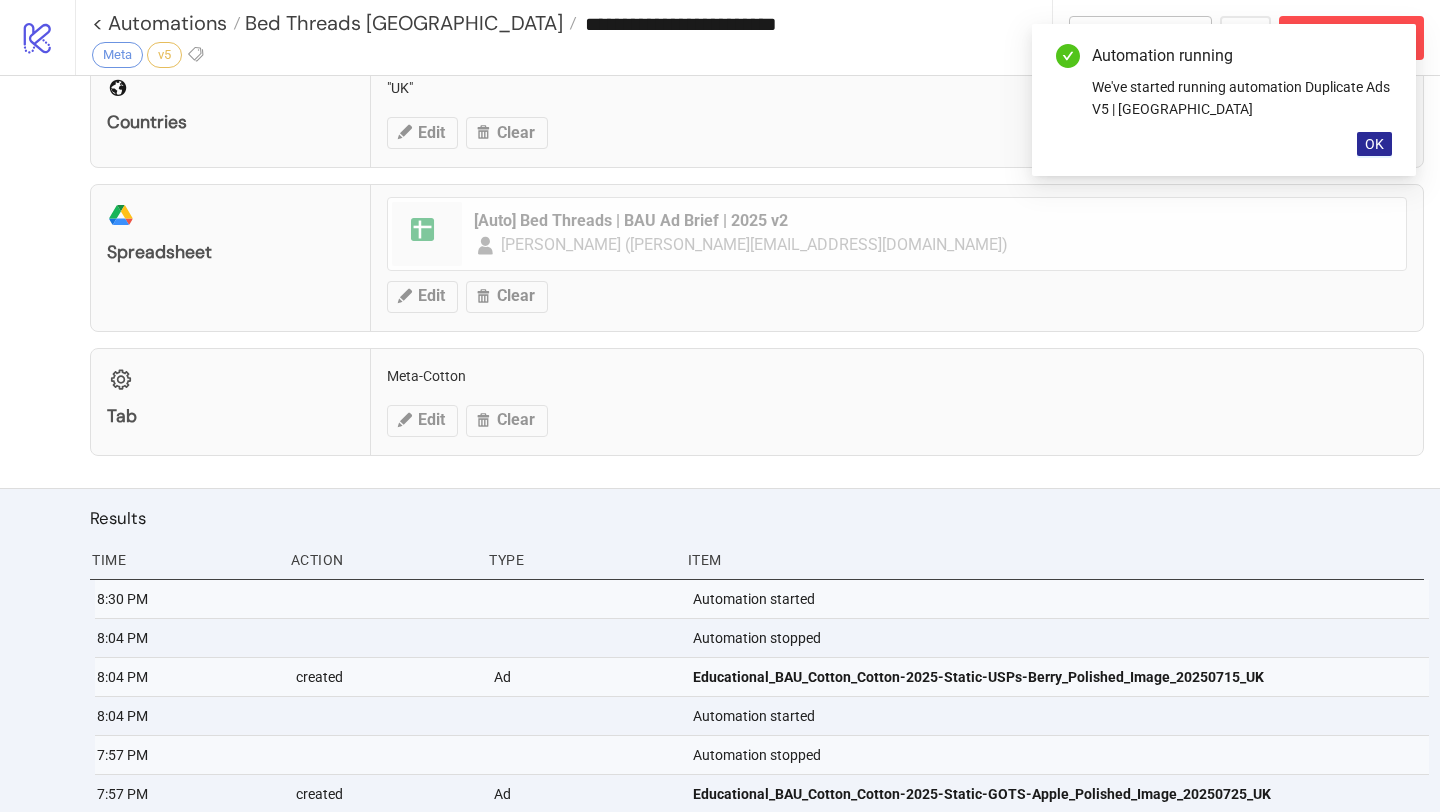 click on "OK" at bounding box center (1374, 144) 